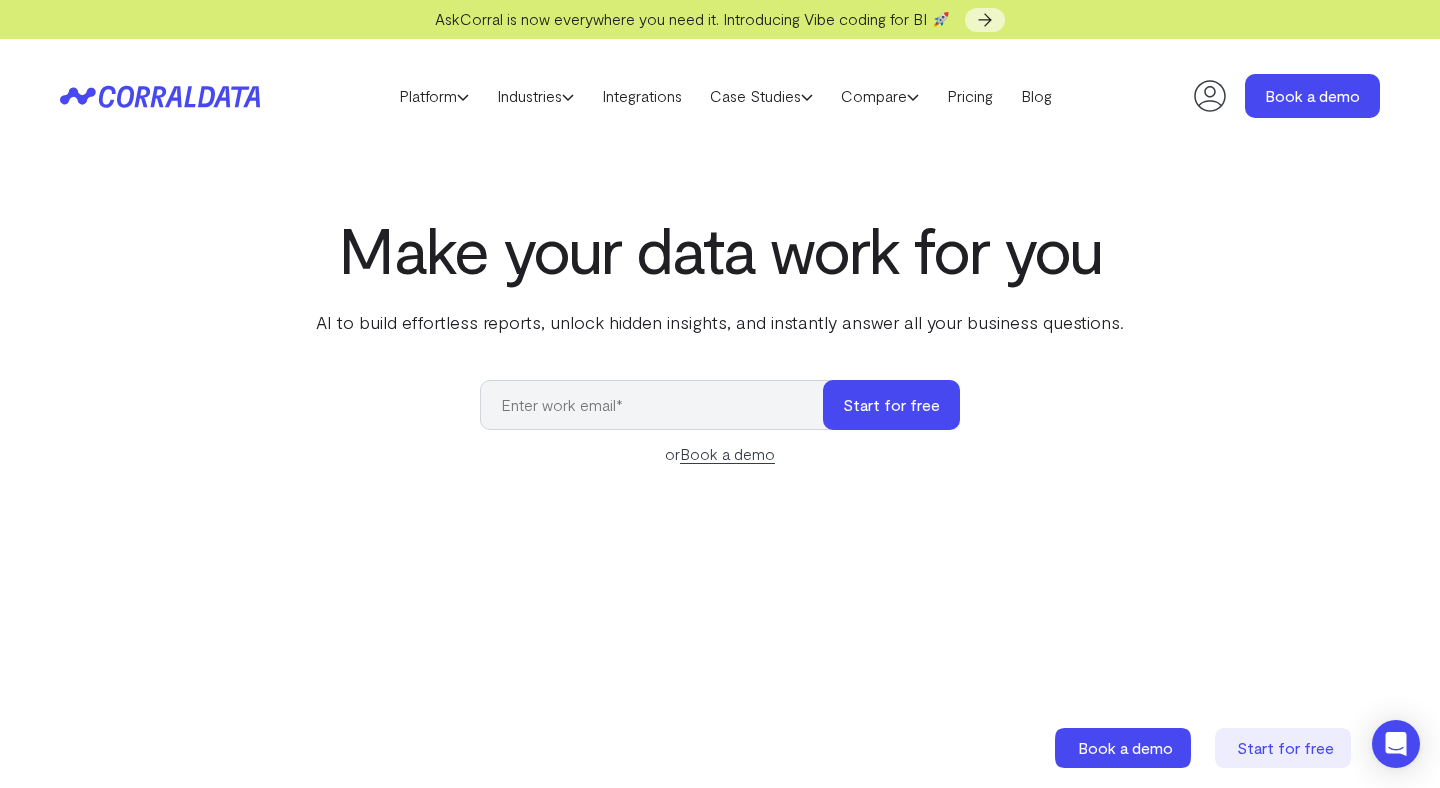 scroll, scrollTop: 0, scrollLeft: 0, axis: both 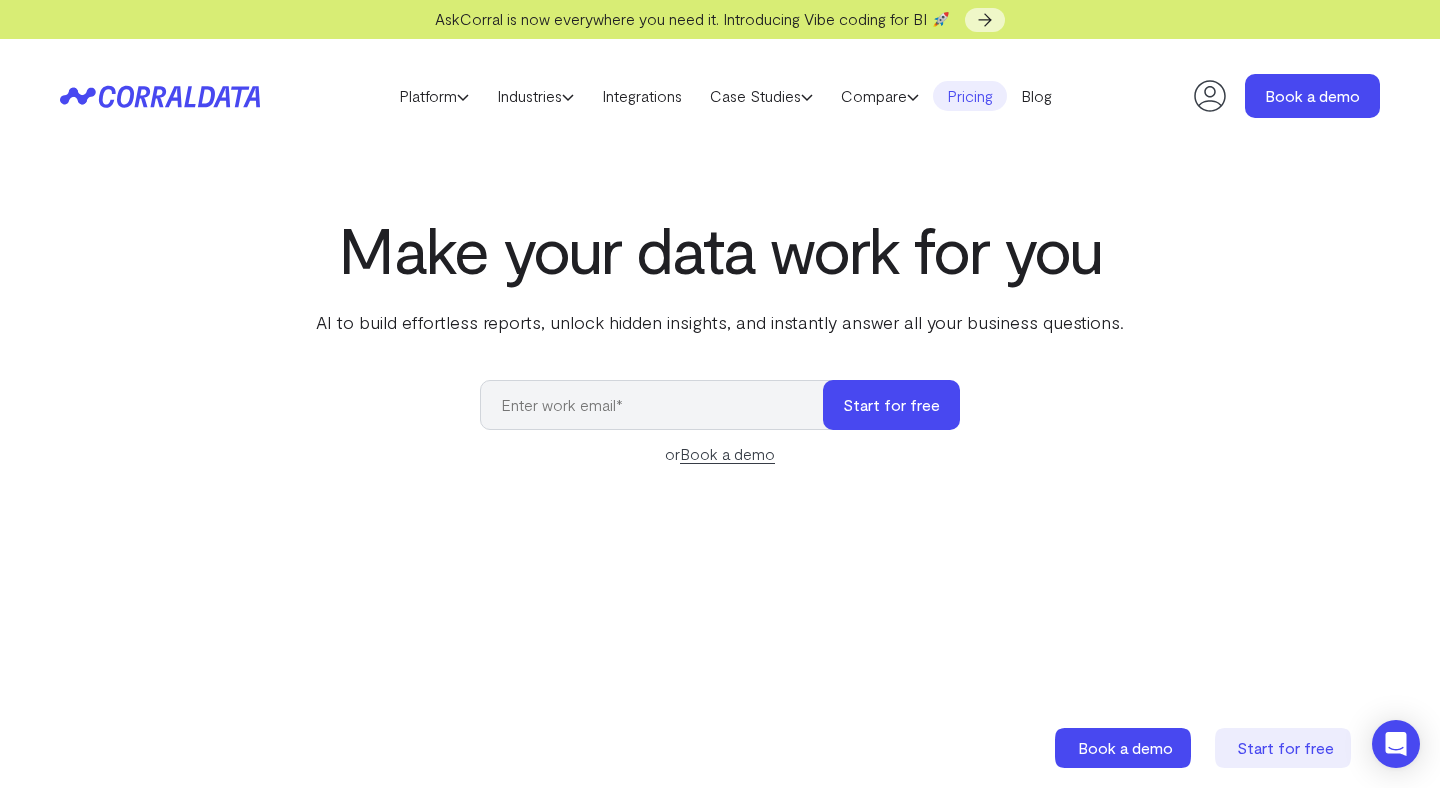click on "Pricing" at bounding box center (970, 96) 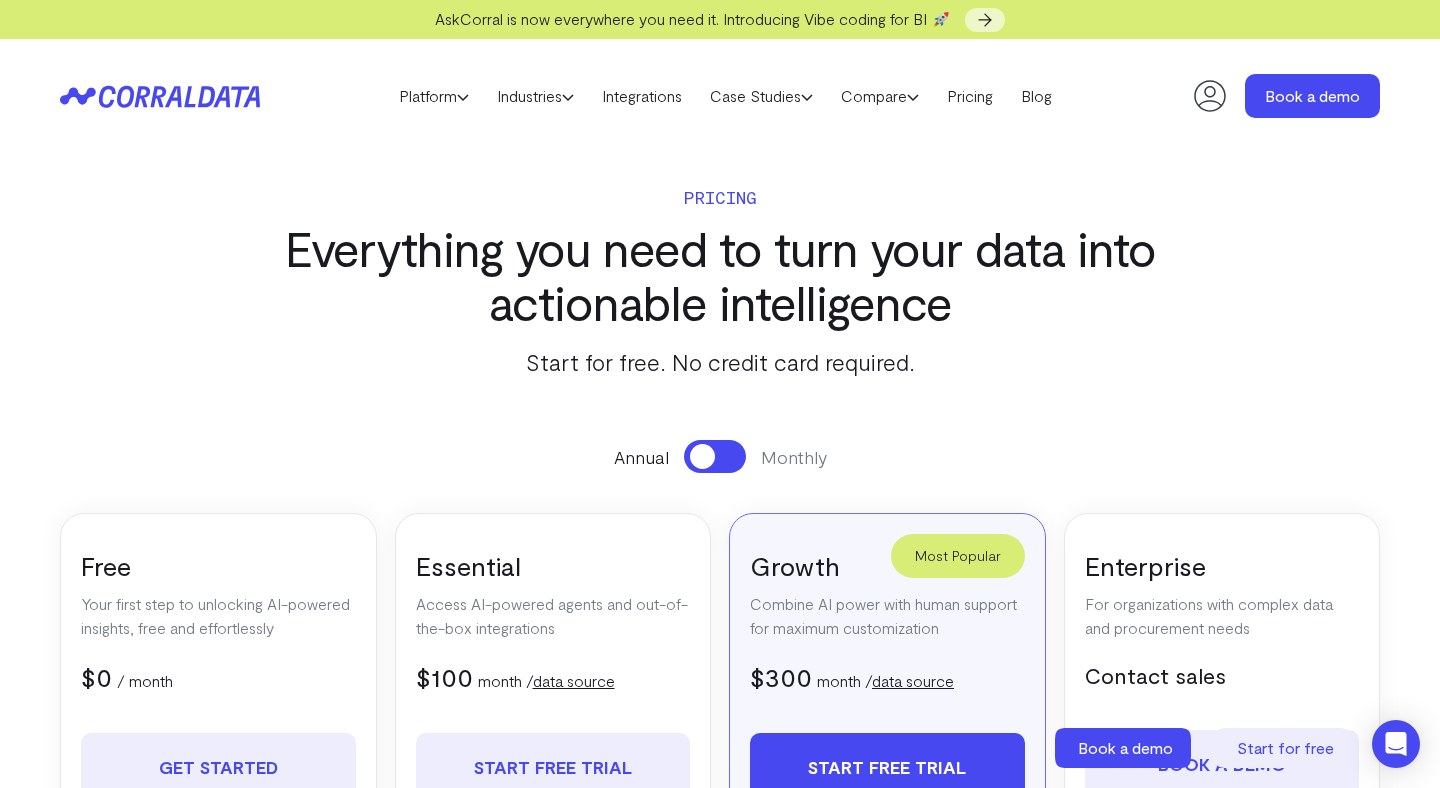 scroll, scrollTop: 0, scrollLeft: 0, axis: both 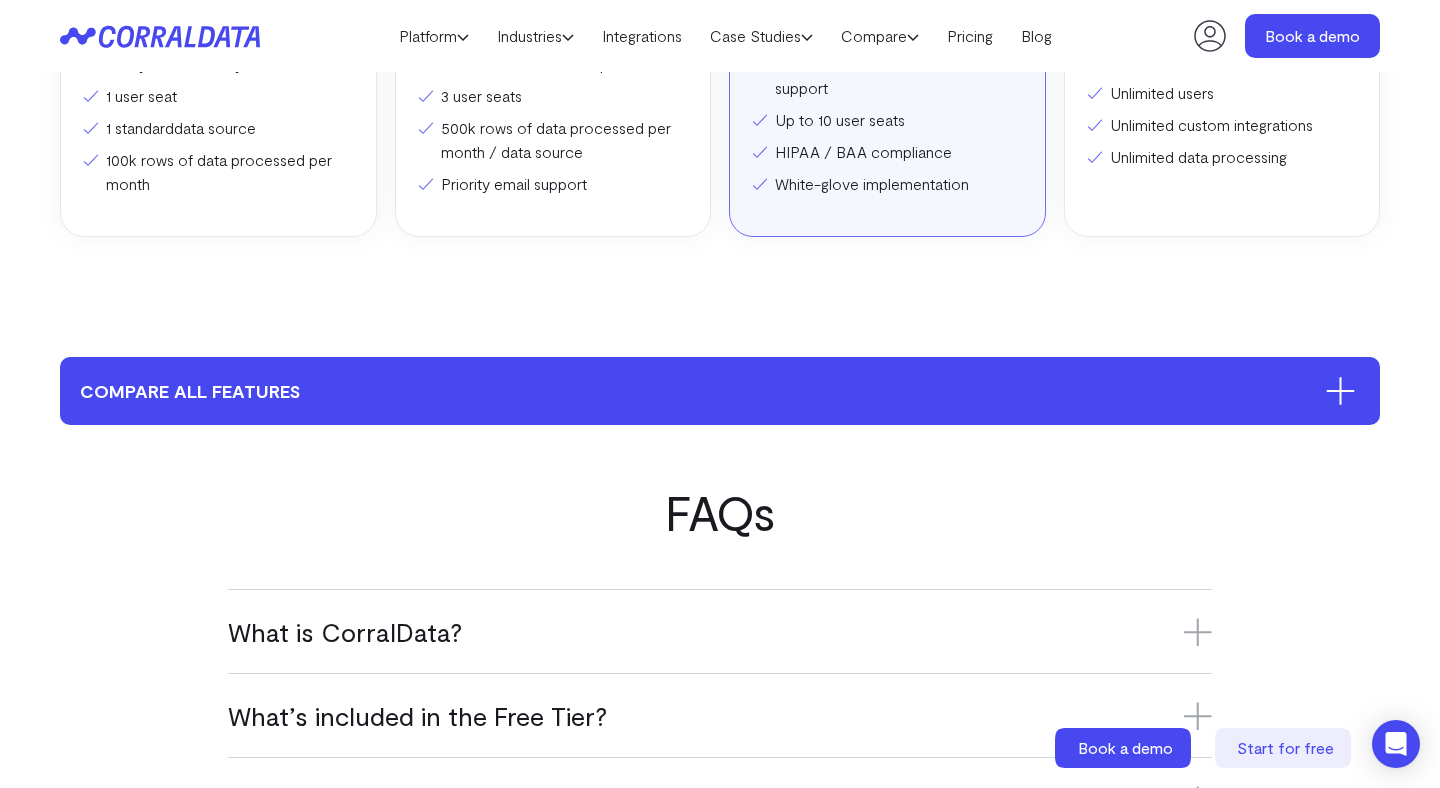 click on "compare all features" at bounding box center [720, 391] 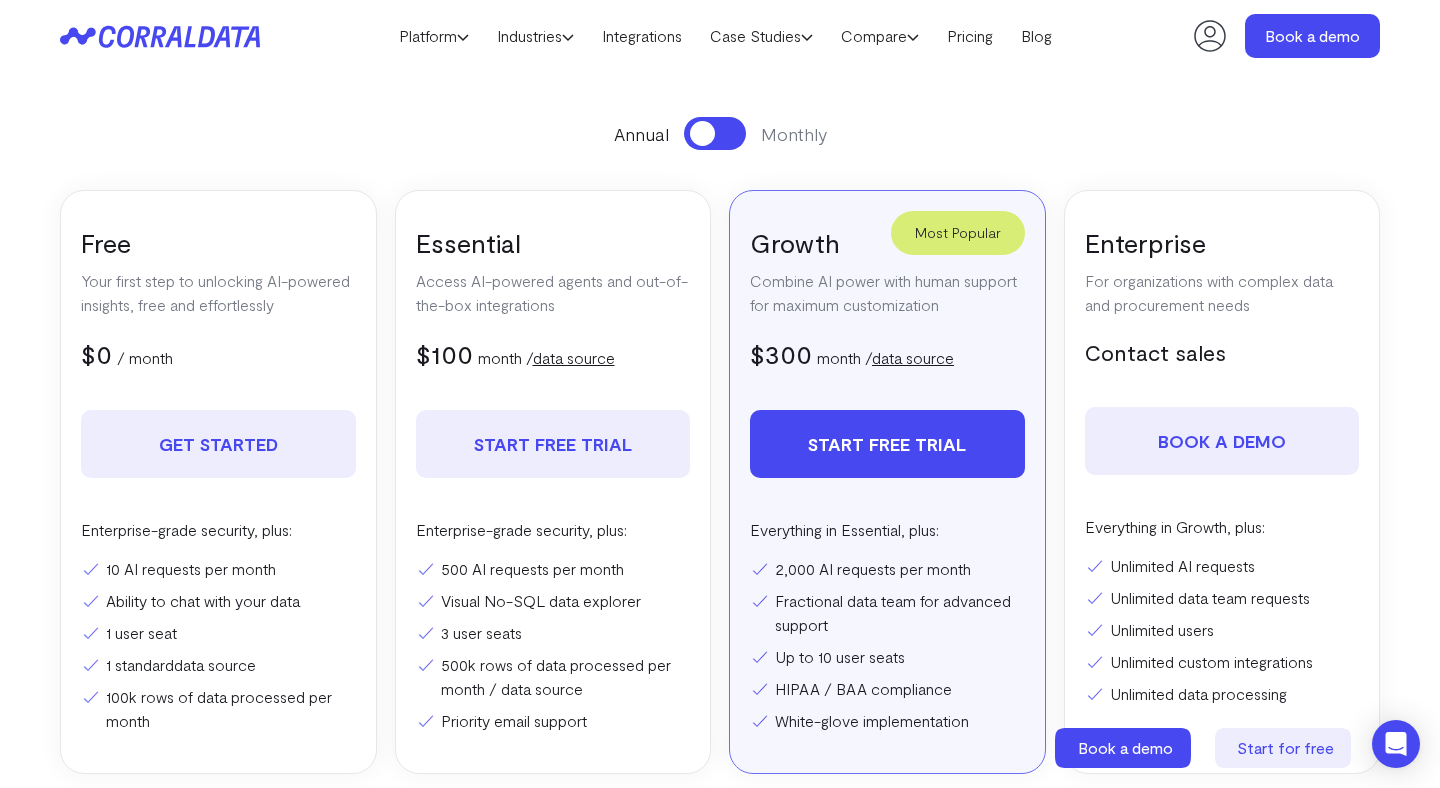 scroll, scrollTop: 318, scrollLeft: 0, axis: vertical 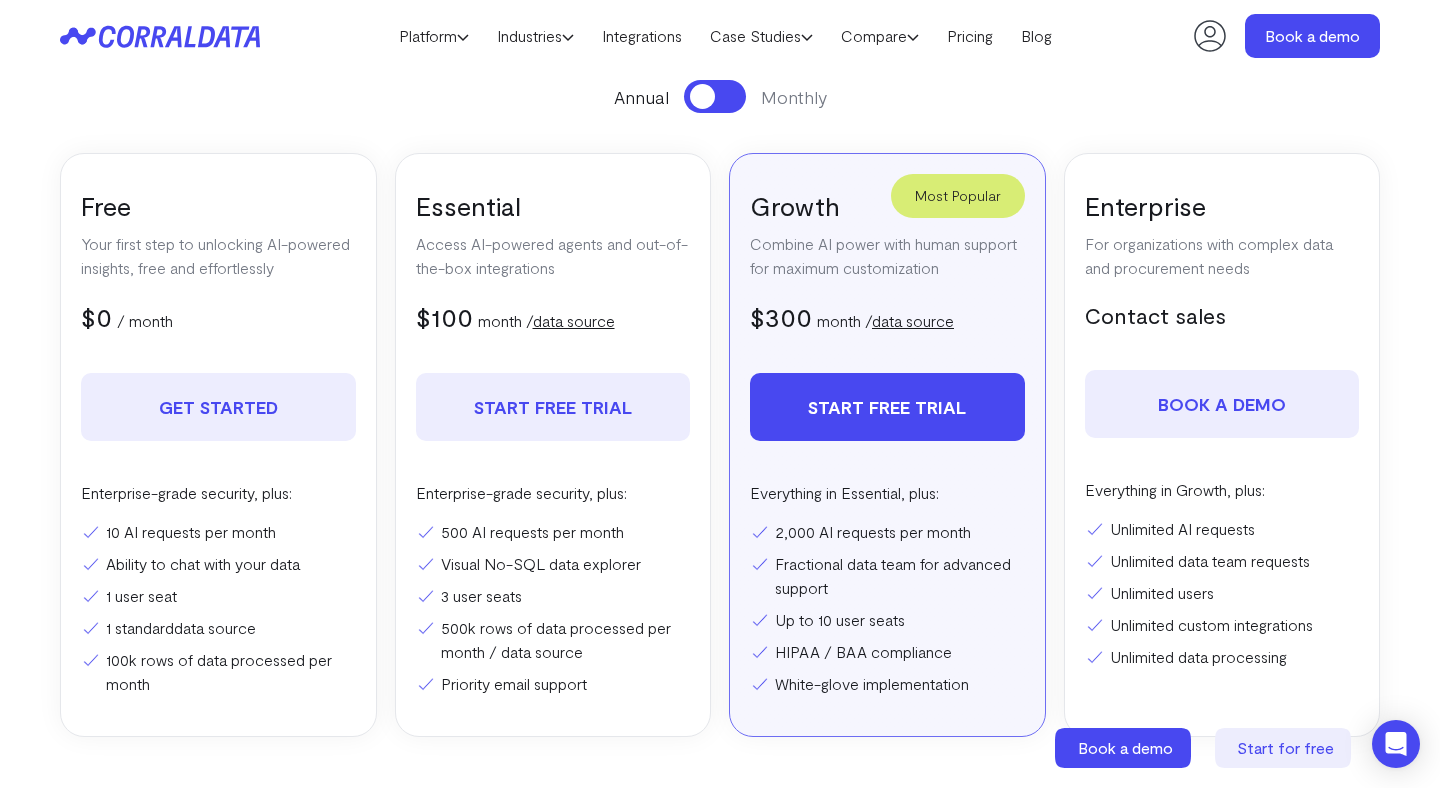 type 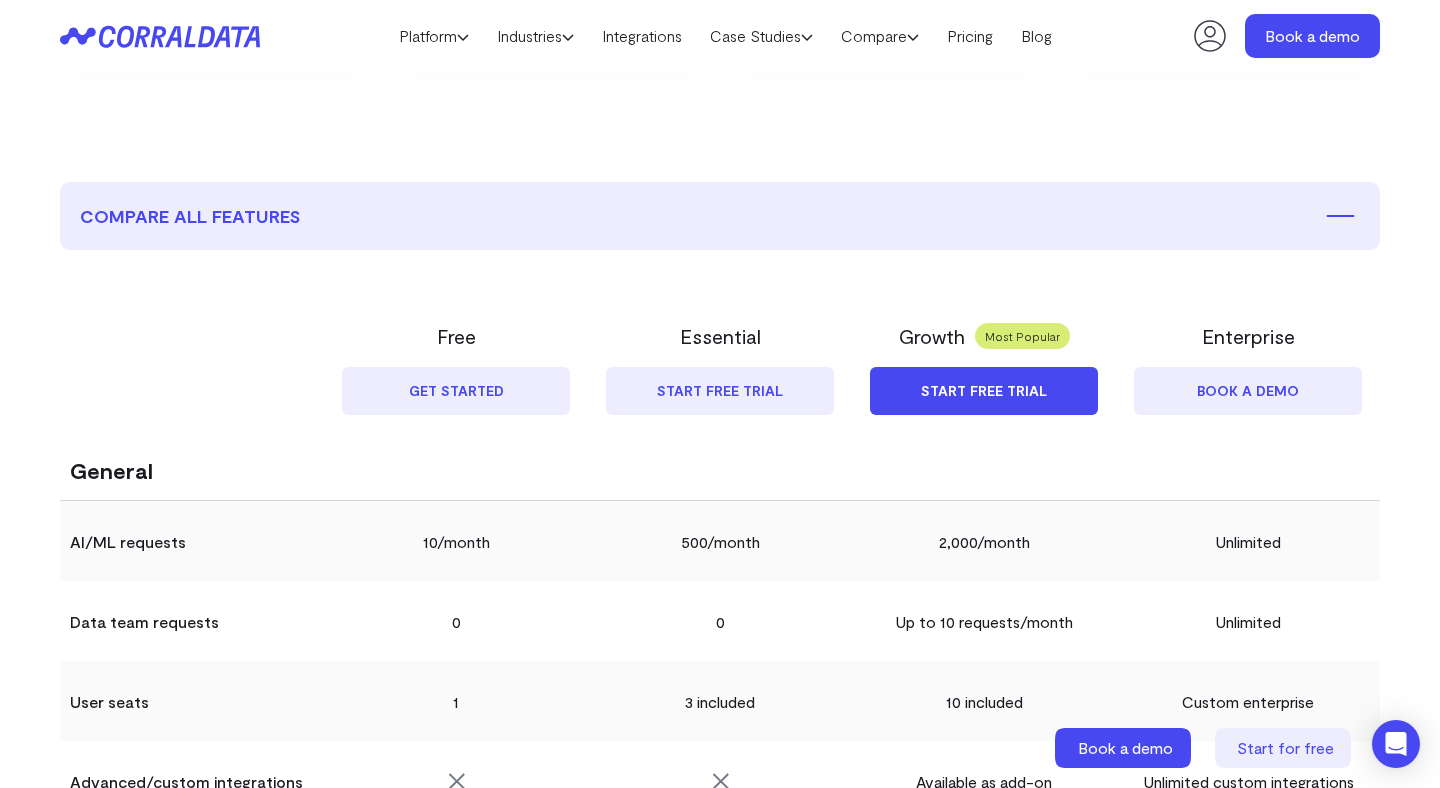 scroll, scrollTop: 994, scrollLeft: 0, axis: vertical 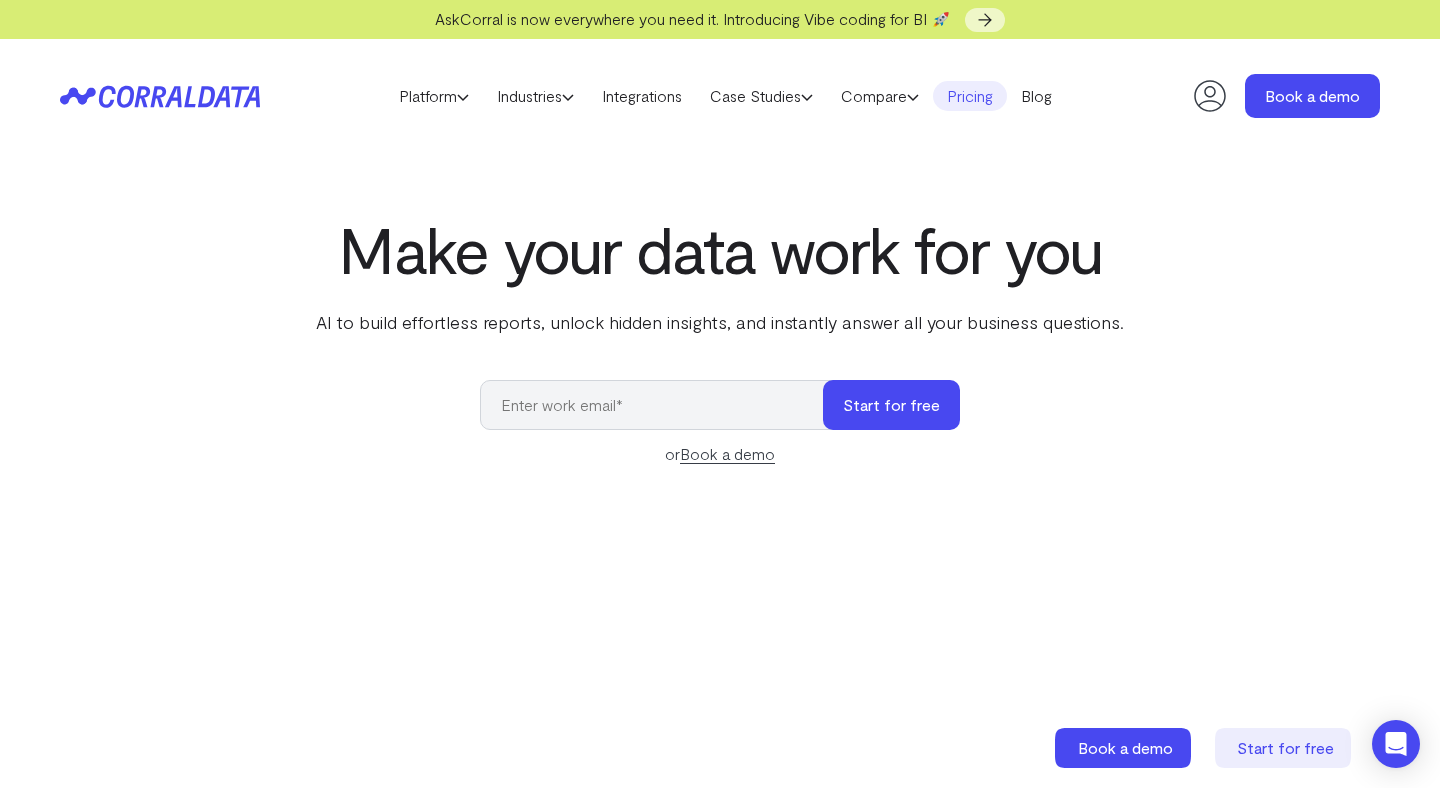 click on "Pricing" at bounding box center (970, 96) 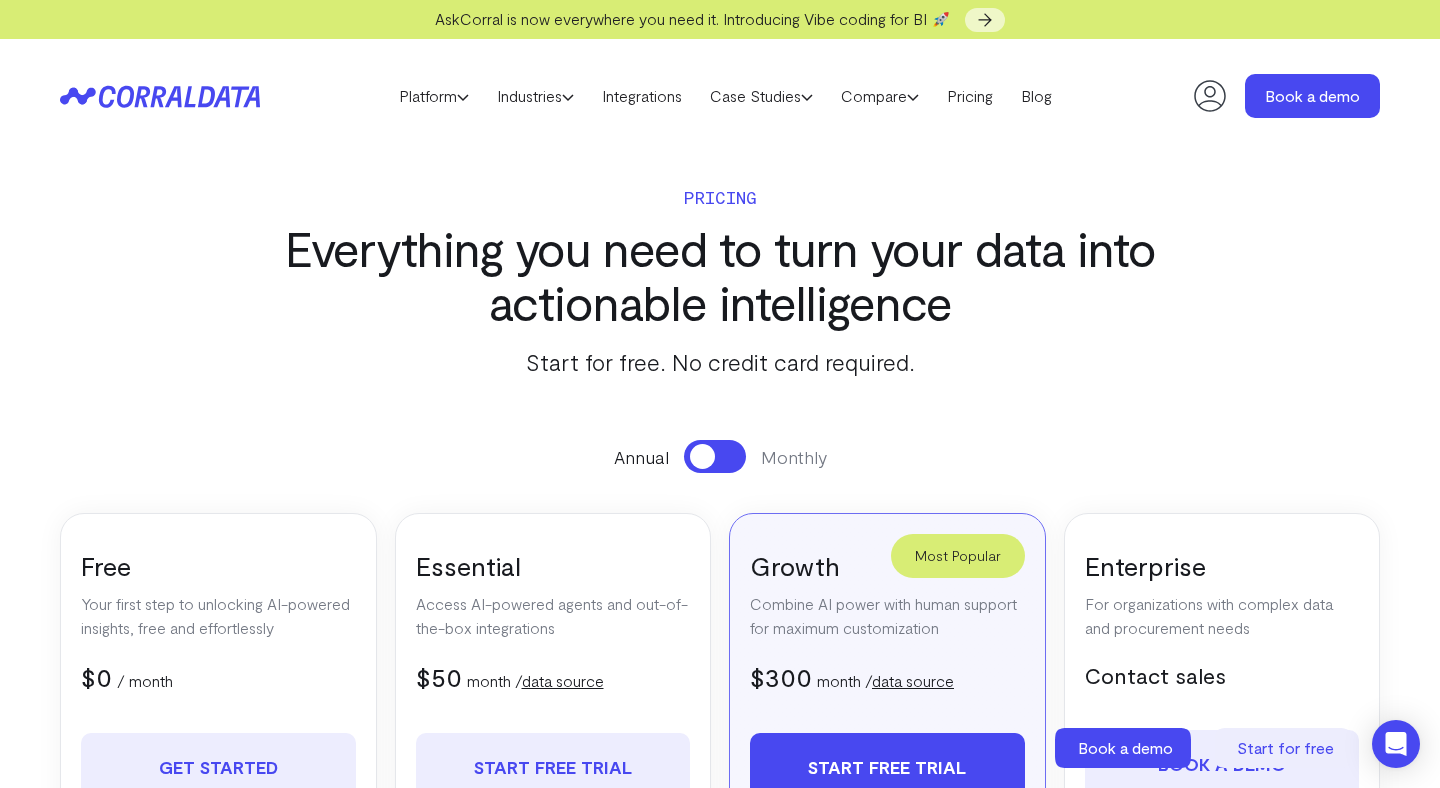 scroll, scrollTop: 0, scrollLeft: 0, axis: both 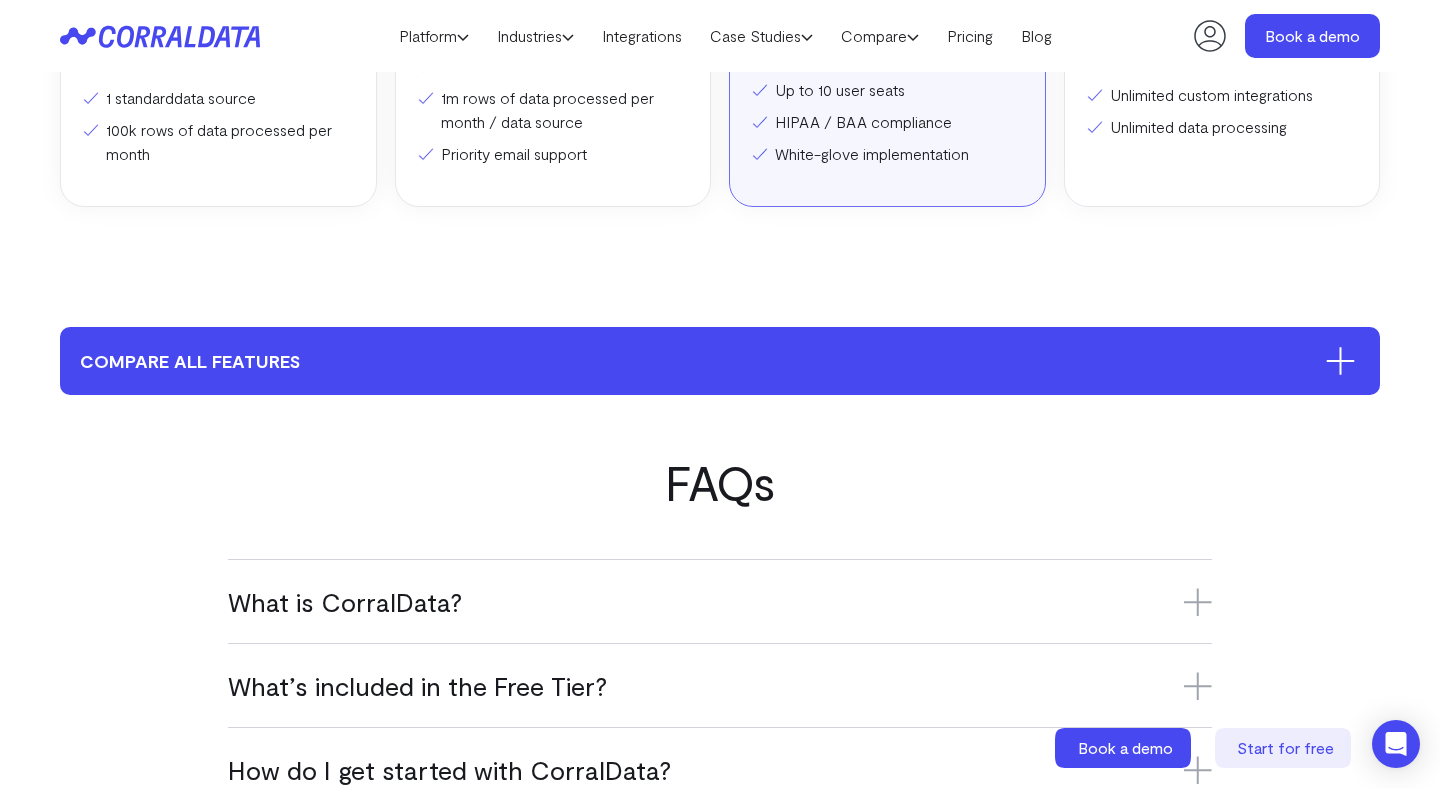 click on "compare all features" at bounding box center (720, 361) 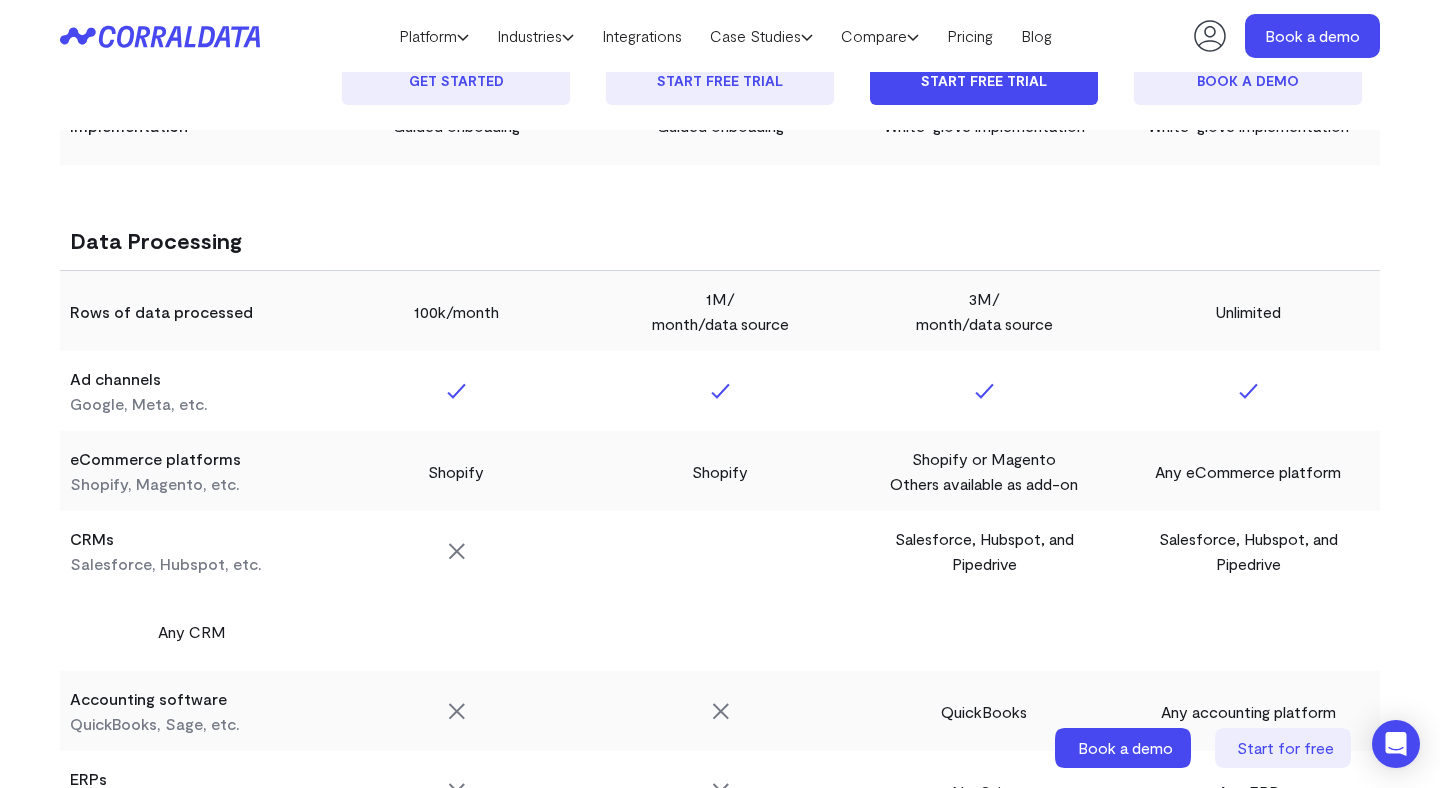 scroll, scrollTop: 1730, scrollLeft: 0, axis: vertical 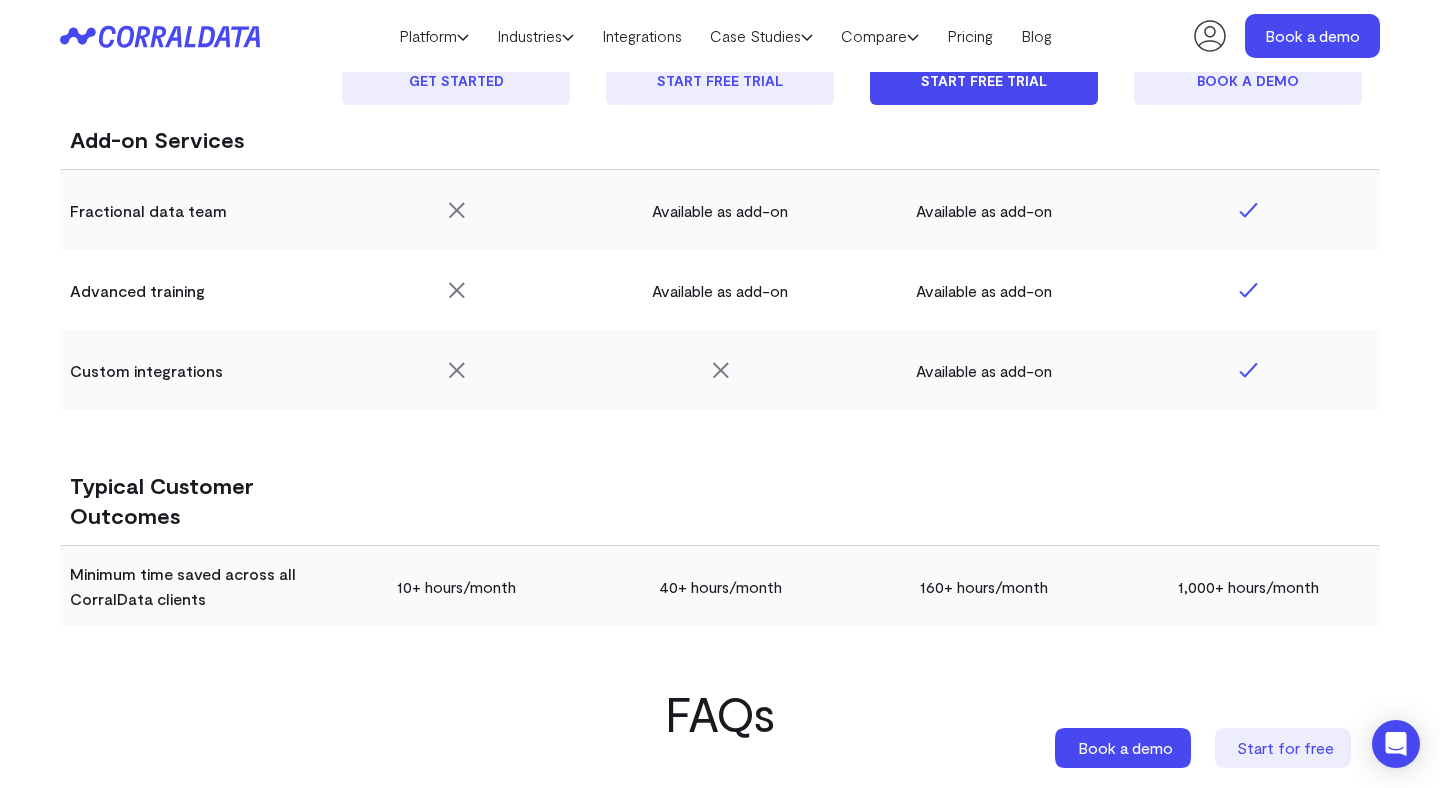 type 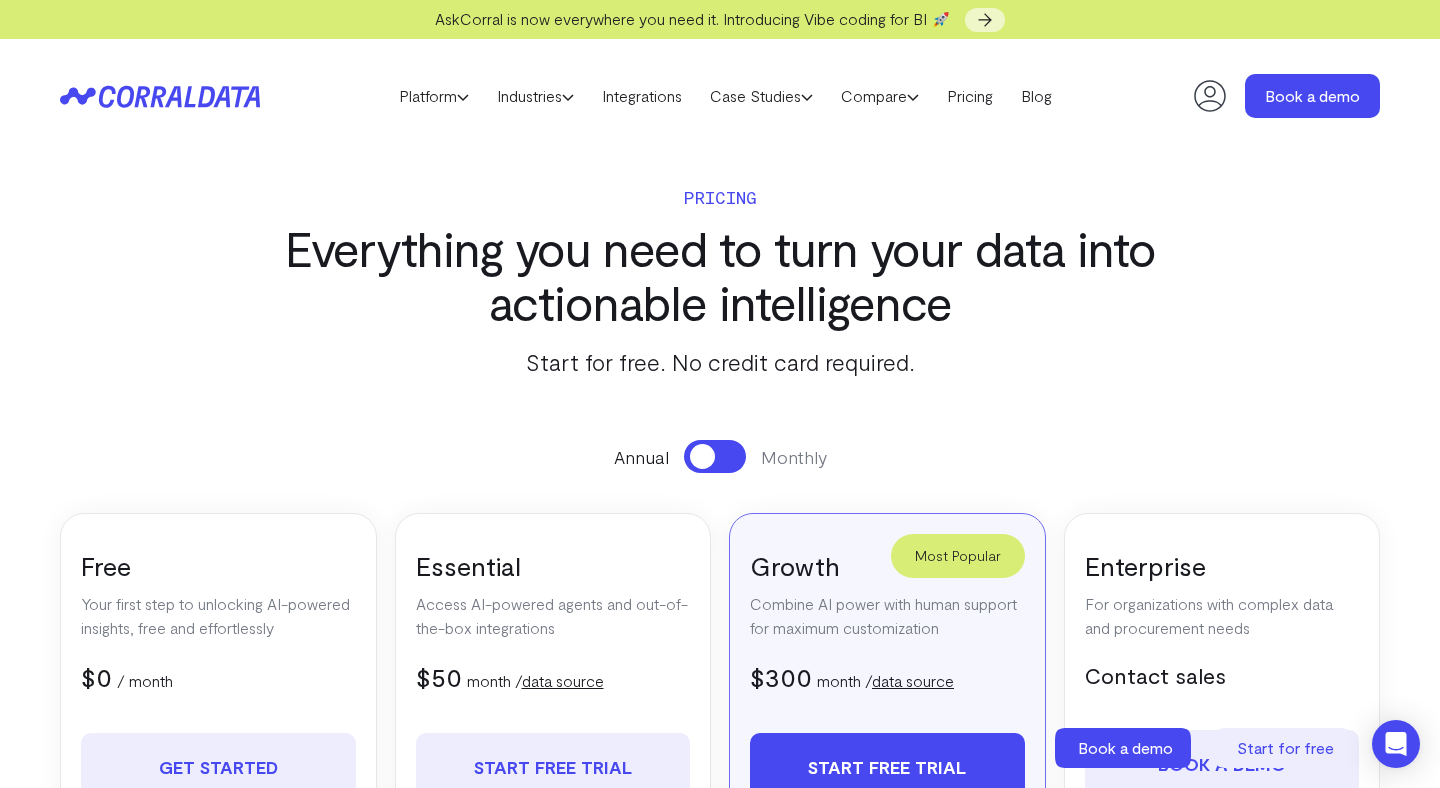 scroll, scrollTop: 0, scrollLeft: 0, axis: both 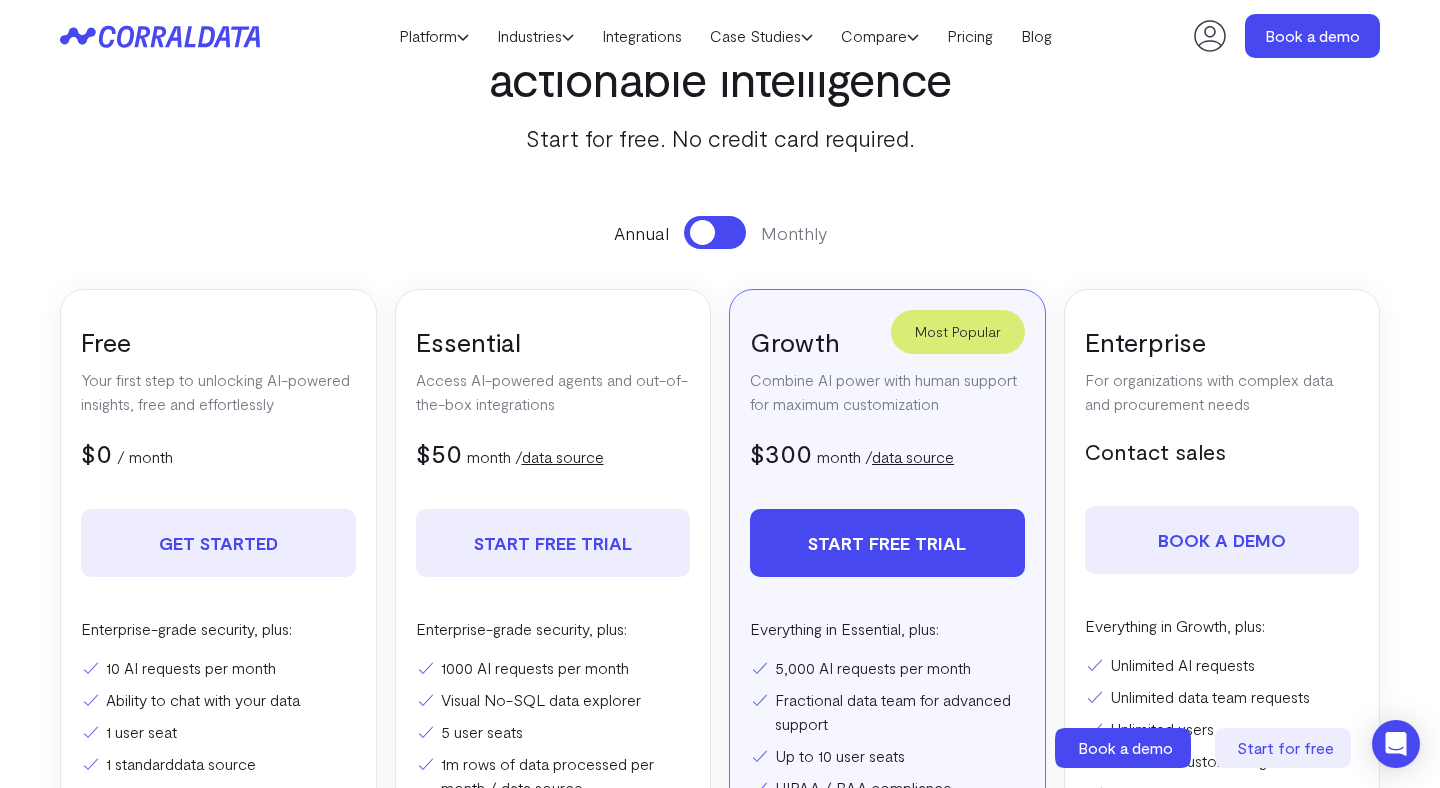 click at bounding box center (715, 232) 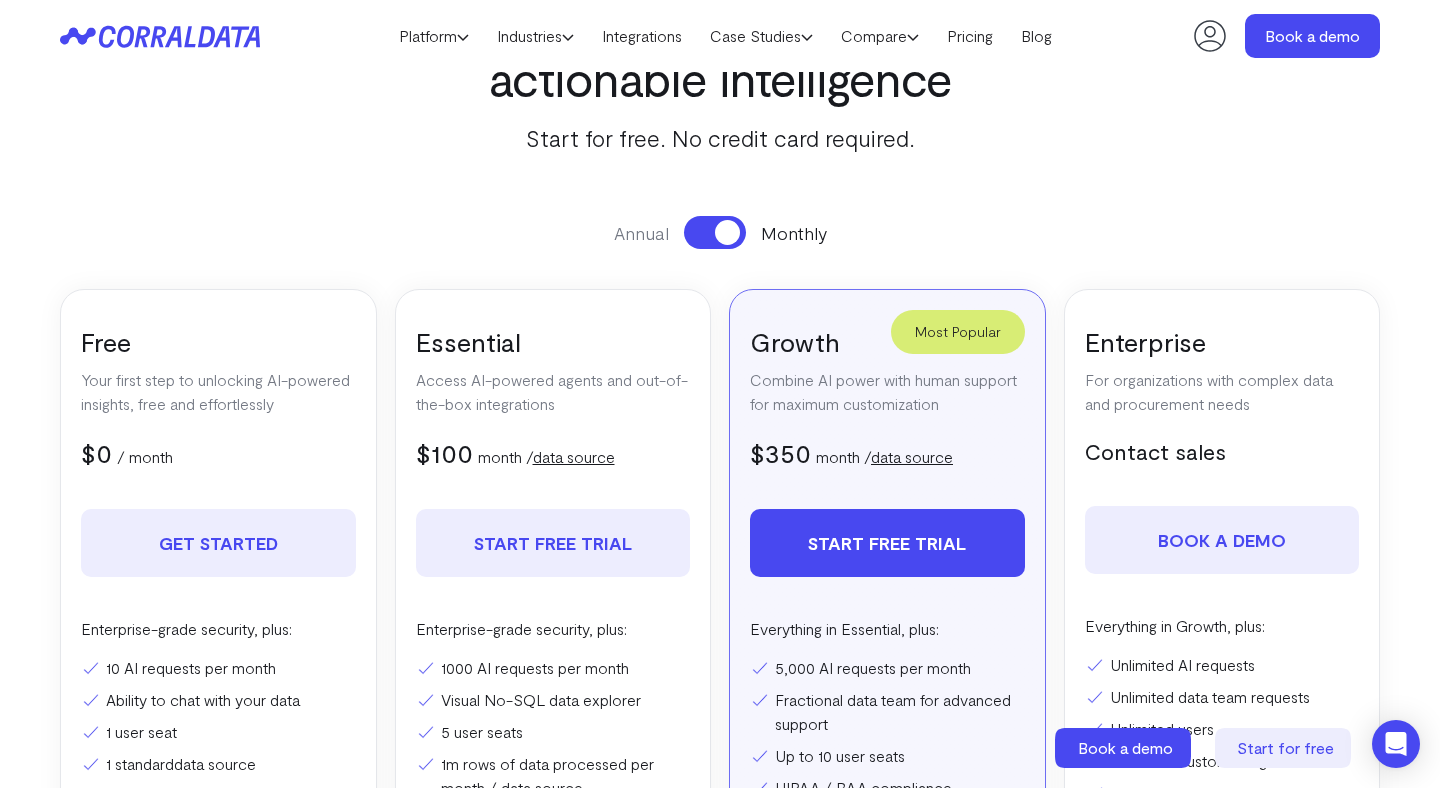 click at bounding box center (727, 232) 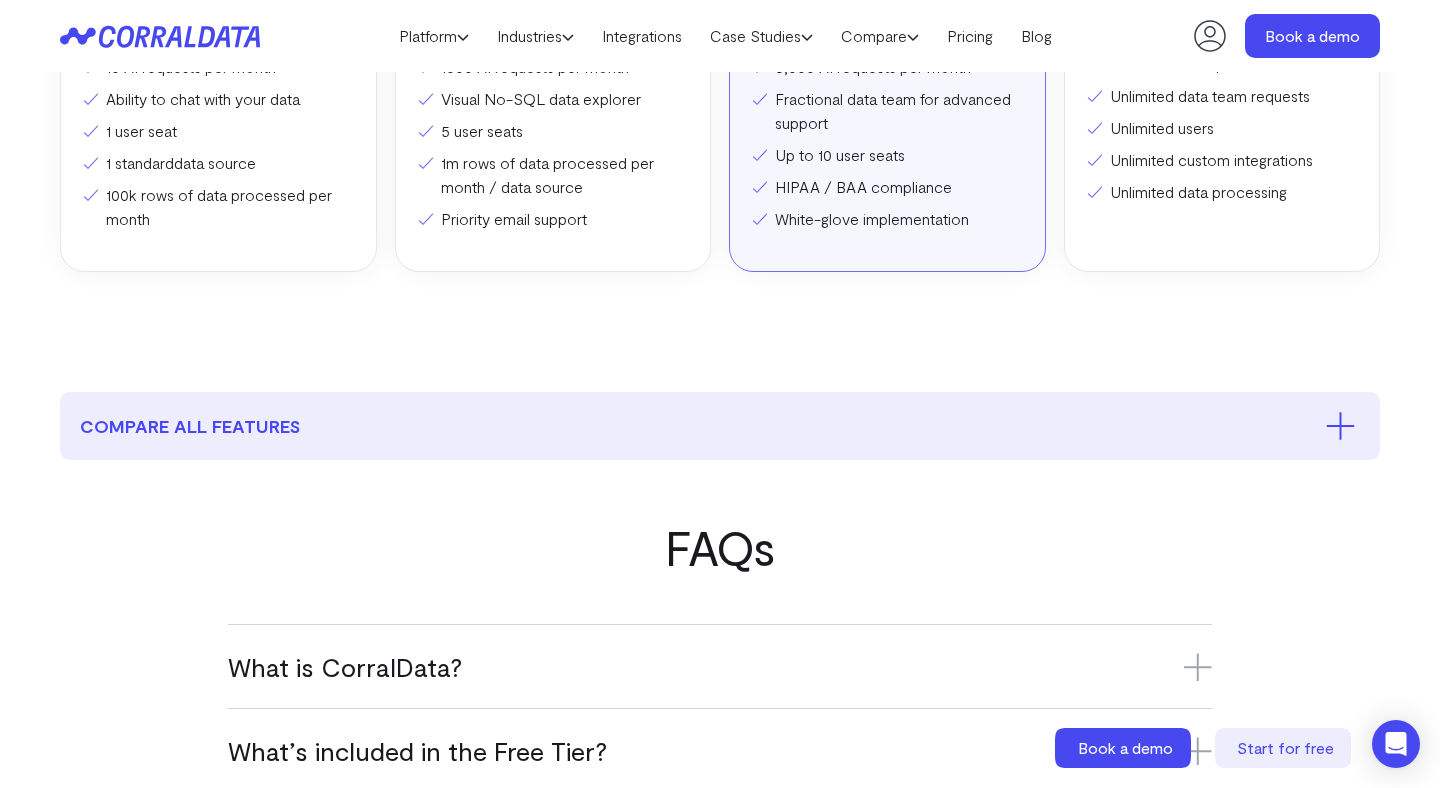 scroll, scrollTop: 788, scrollLeft: 0, axis: vertical 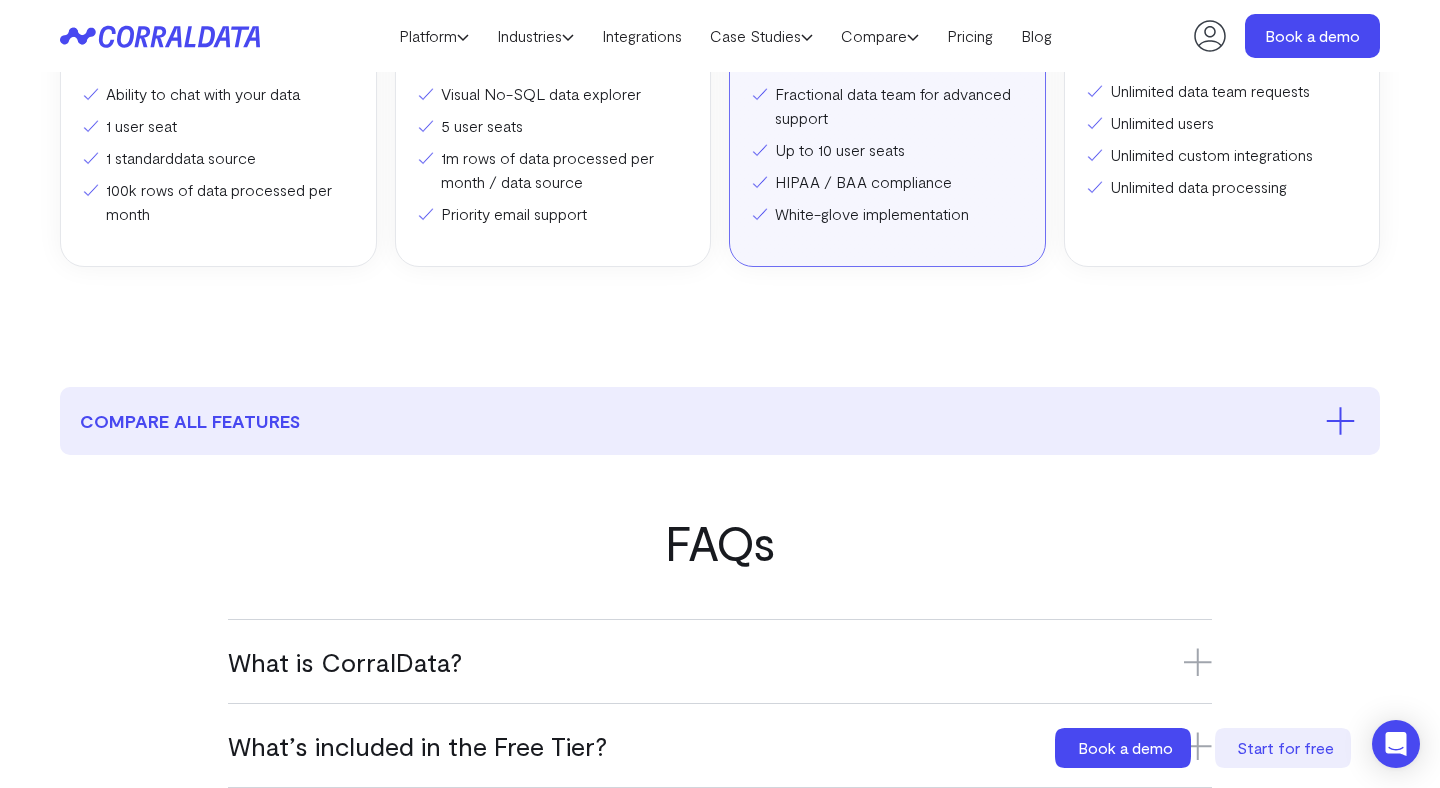 click on "compare all features" at bounding box center (720, 421) 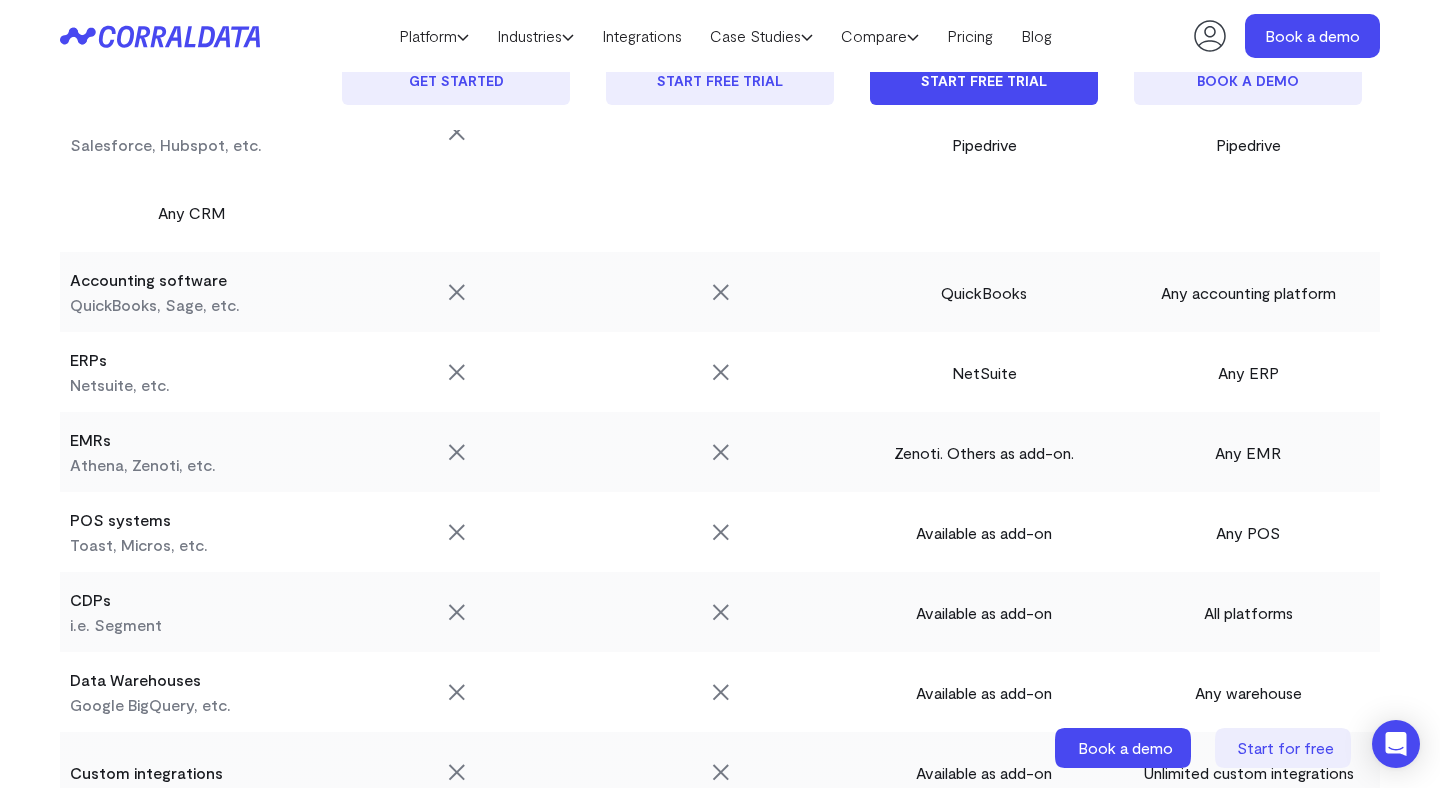 scroll, scrollTop: 1965, scrollLeft: 0, axis: vertical 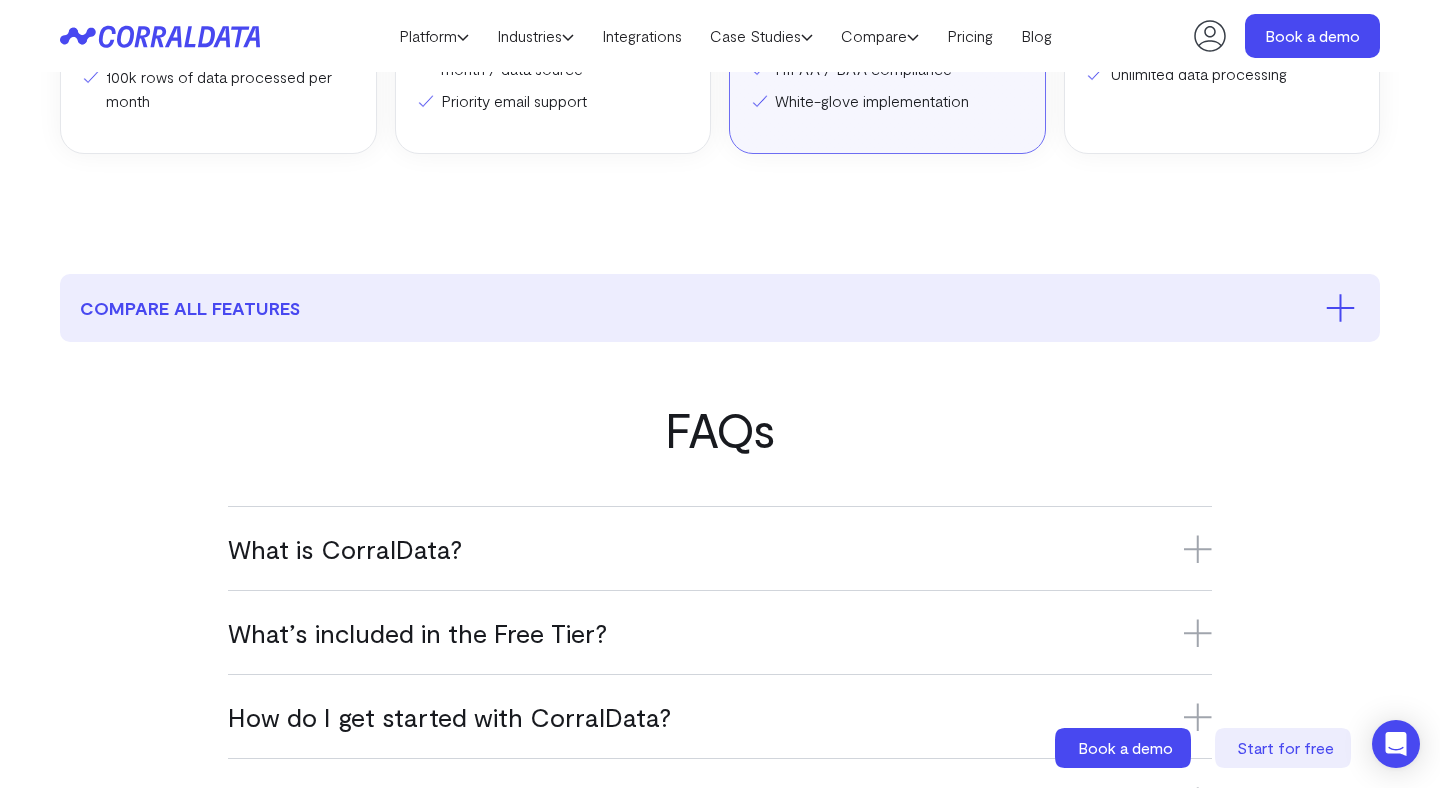 click on "What is CorralData?" at bounding box center [720, 548] 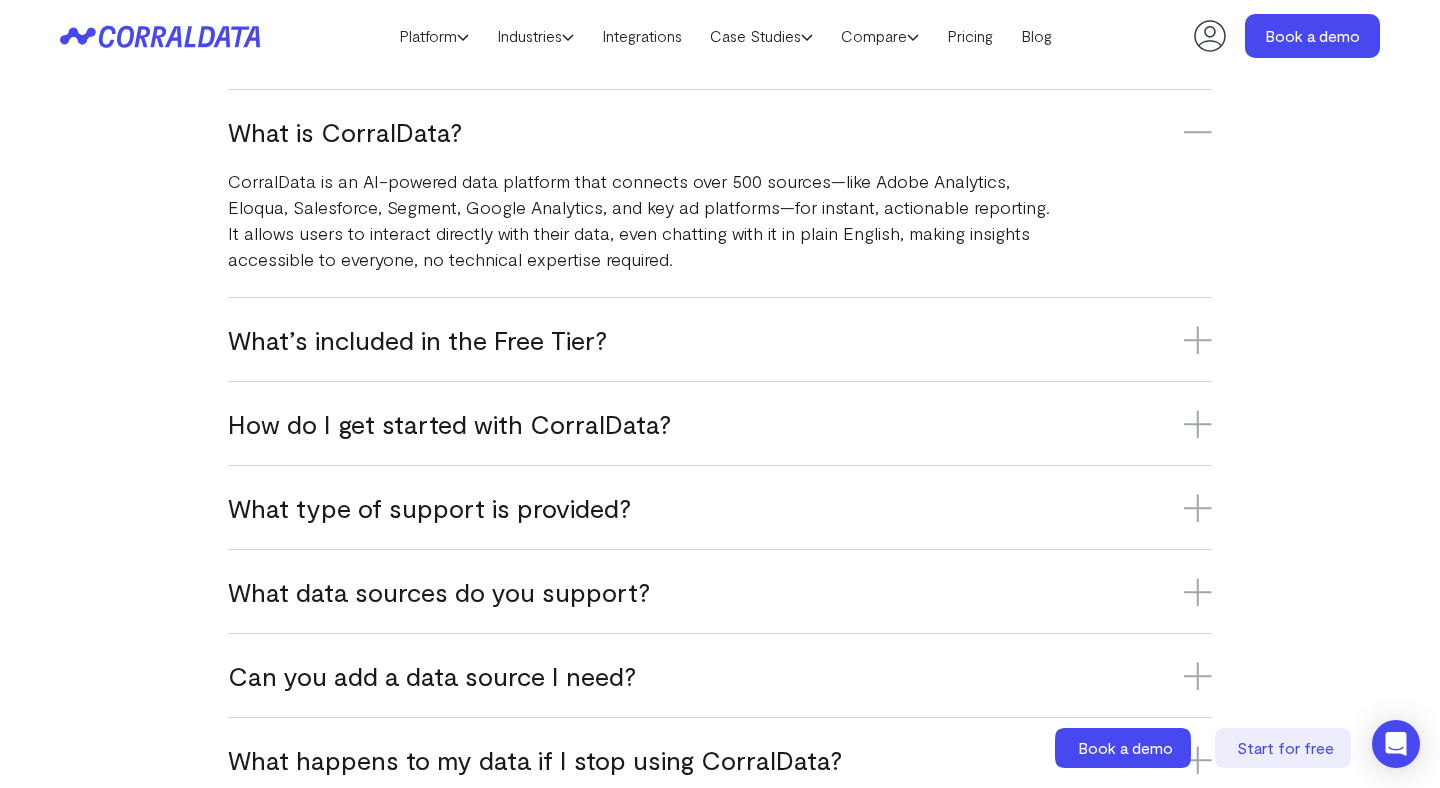 scroll, scrollTop: 1379, scrollLeft: 0, axis: vertical 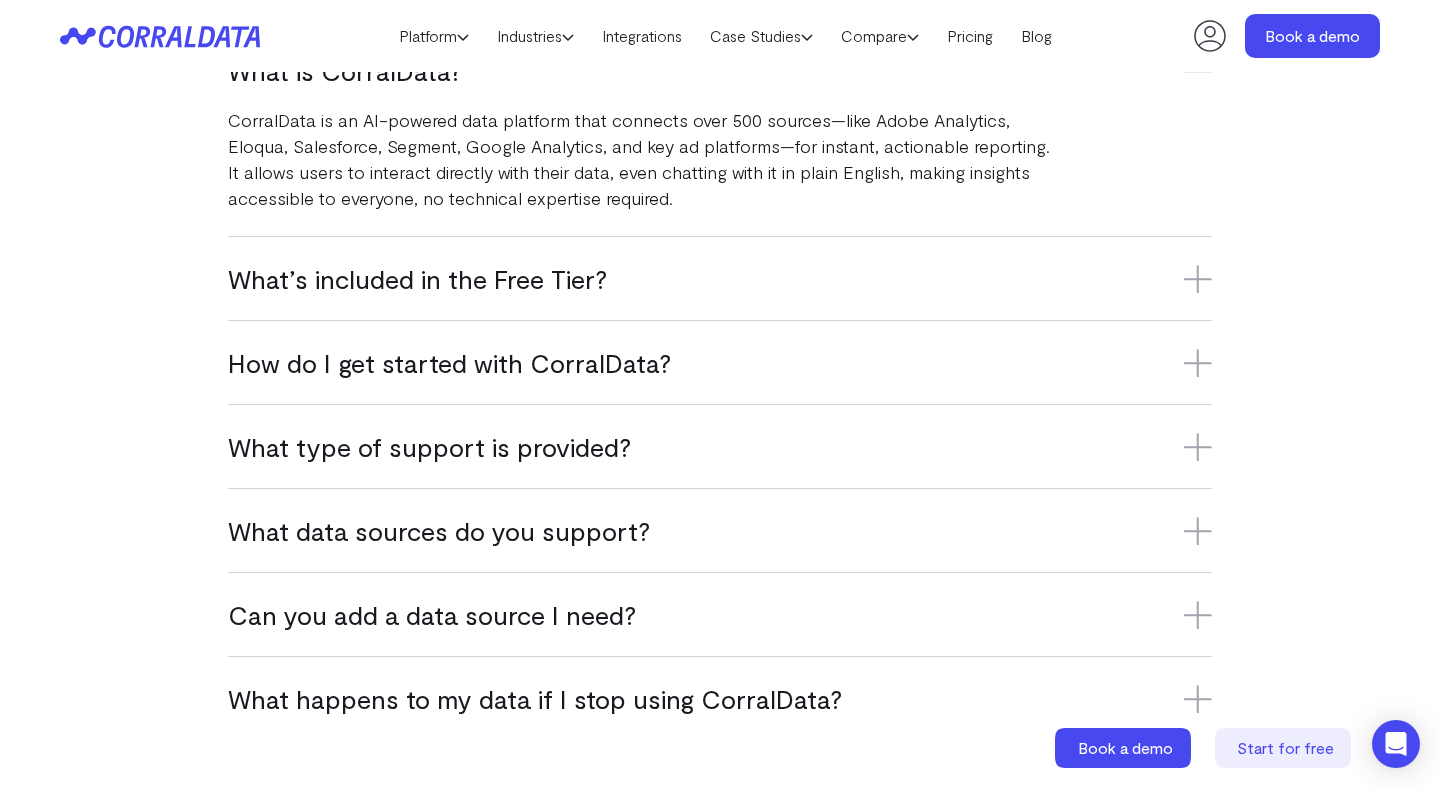 click on "What’s included in the Free Tier?" at bounding box center [720, 278] 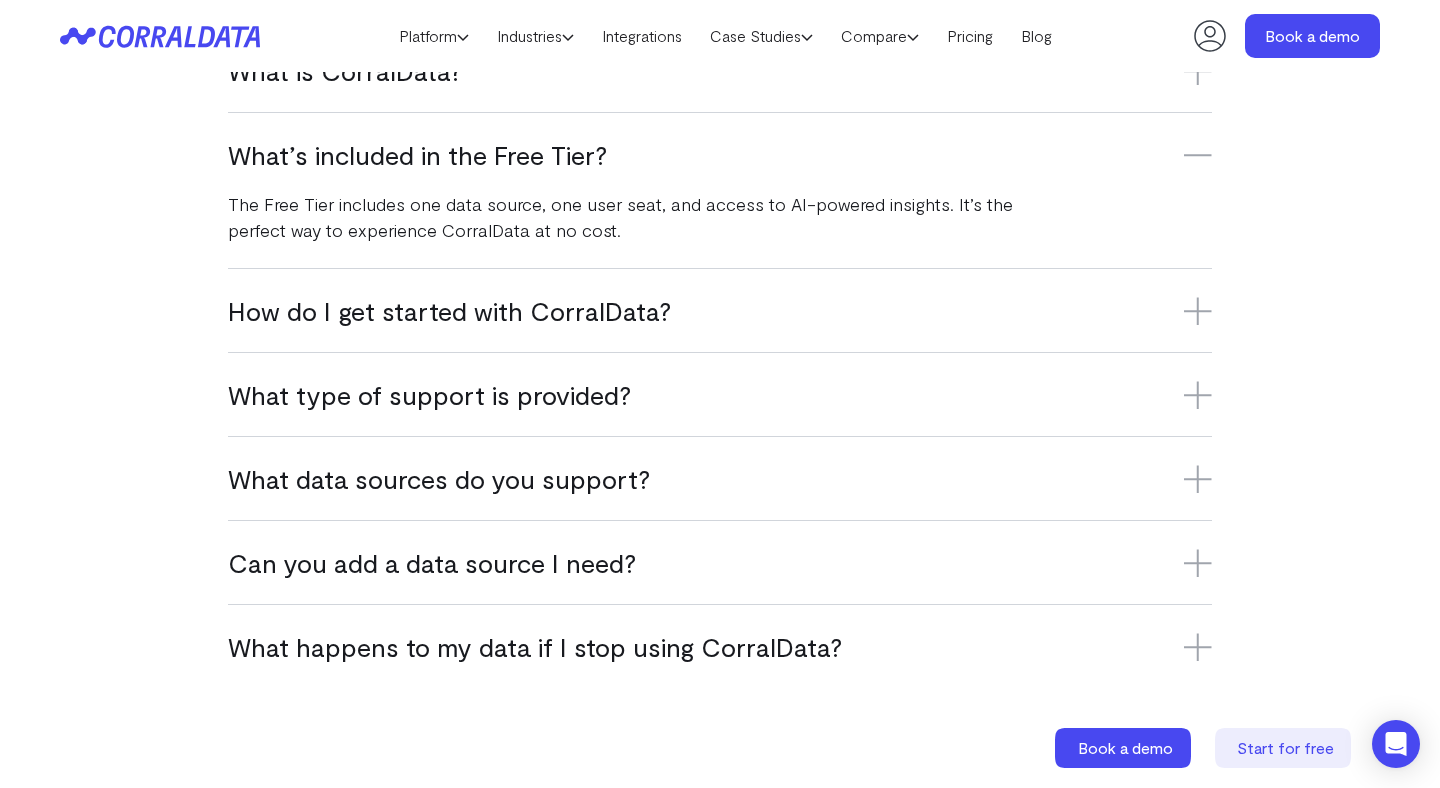 click on "How do I get started with CorralData?" at bounding box center [720, 310] 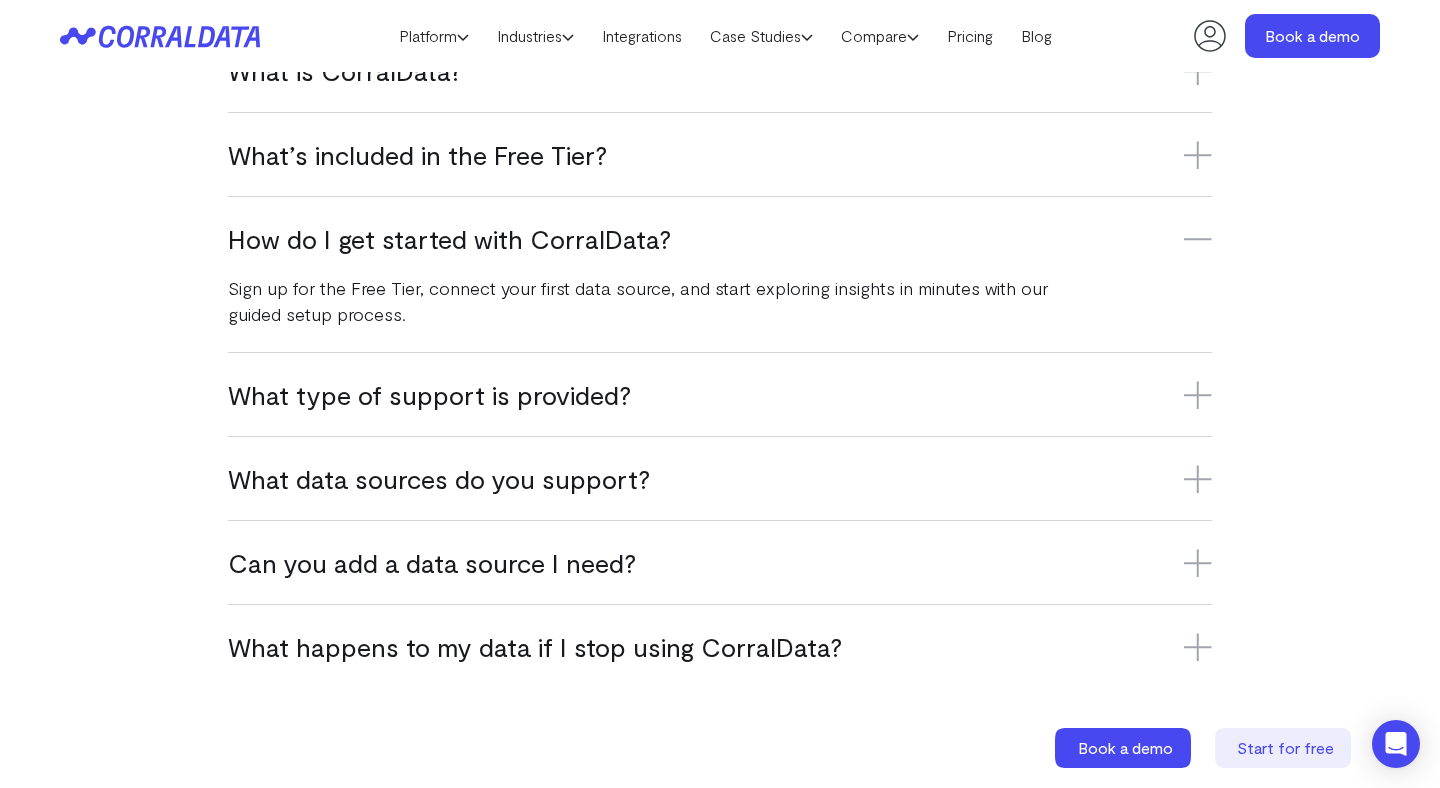 click on "What type of support is provided?" at bounding box center (720, 394) 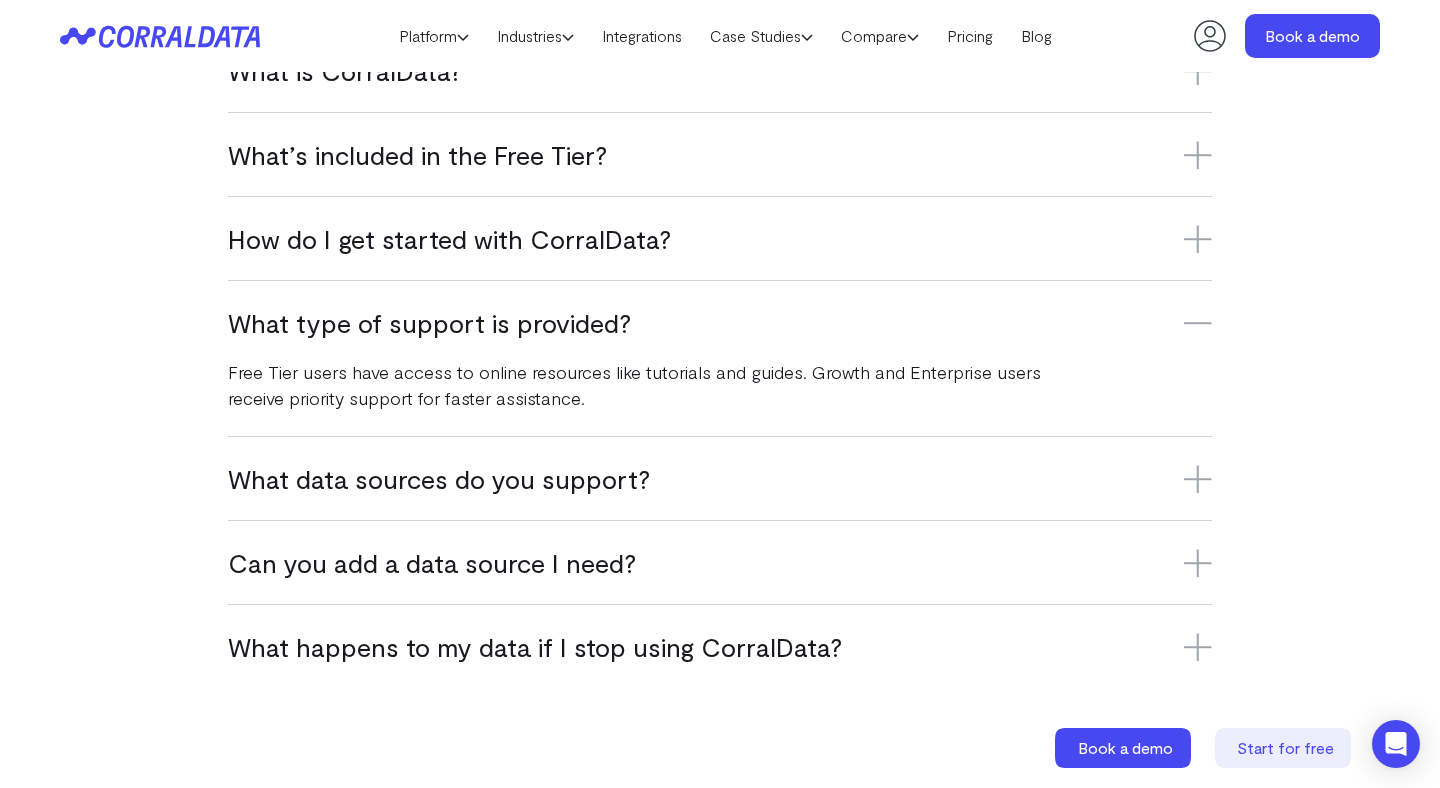 click on "What data sources do you support?" at bounding box center (720, 478) 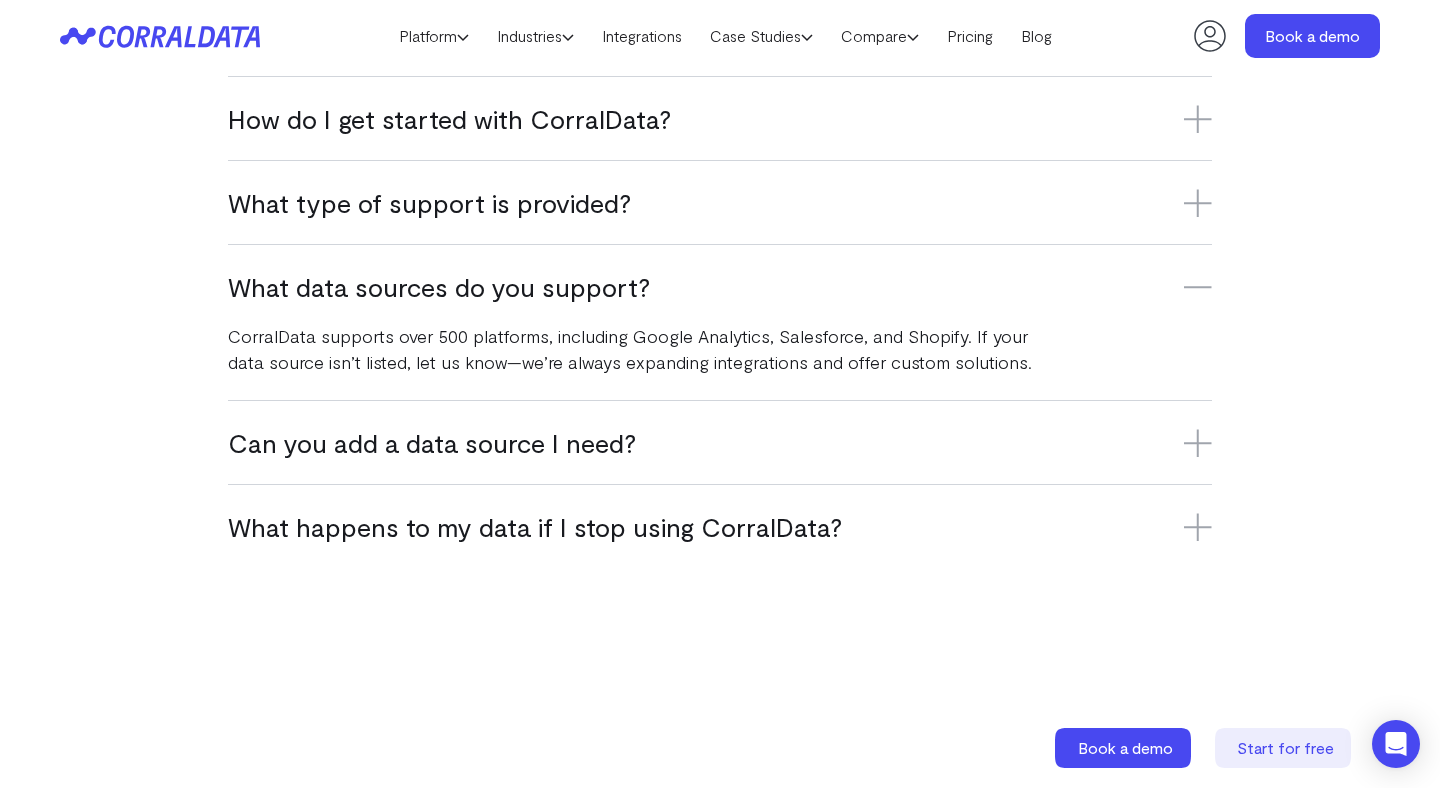 scroll, scrollTop: 1540, scrollLeft: 0, axis: vertical 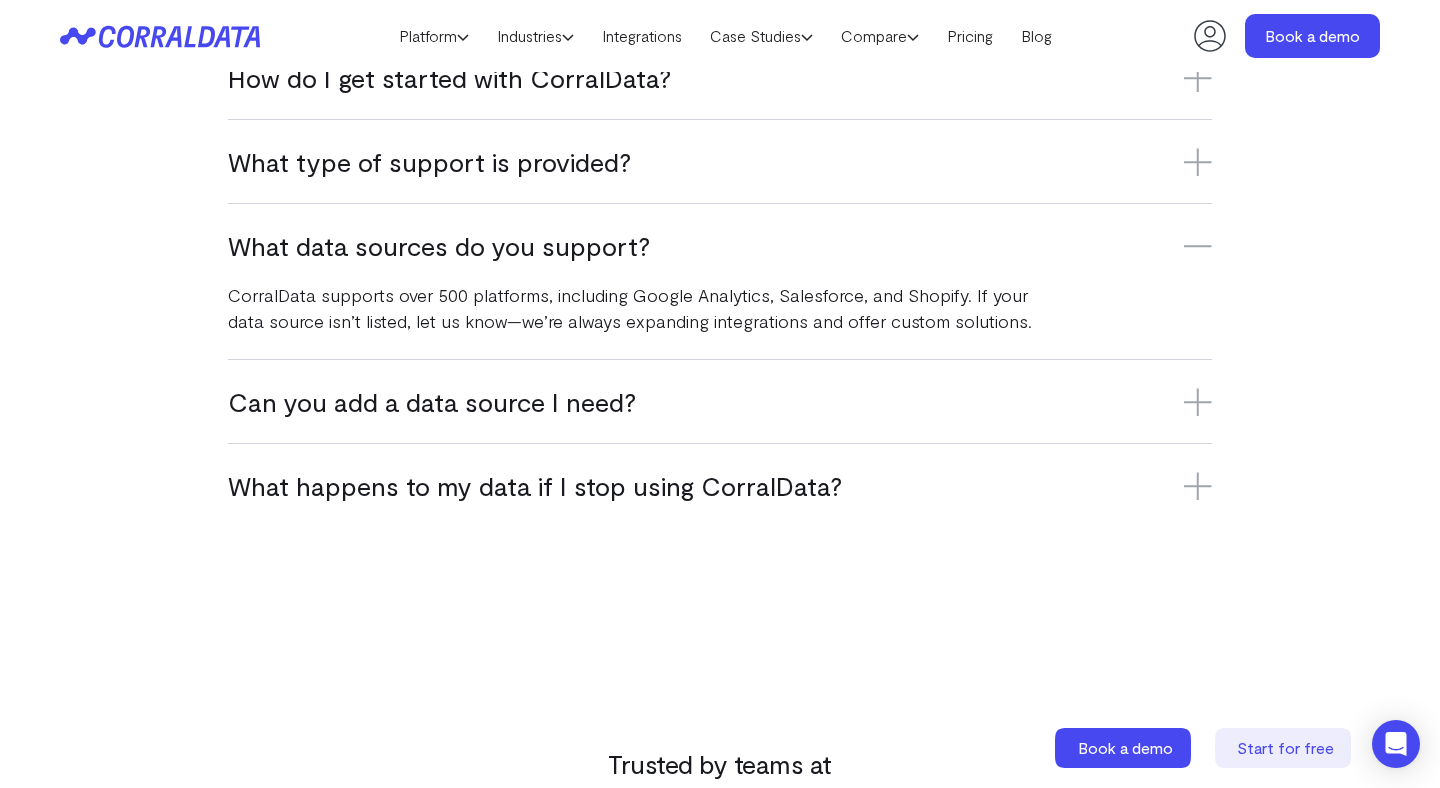 click on "Can you add a data source I need?
Yes, we’re constantly adding new integrations. If your data source isn’t currently supported, reach out to us, and we’ll do our best to accommodate your needs." at bounding box center (720, 401) 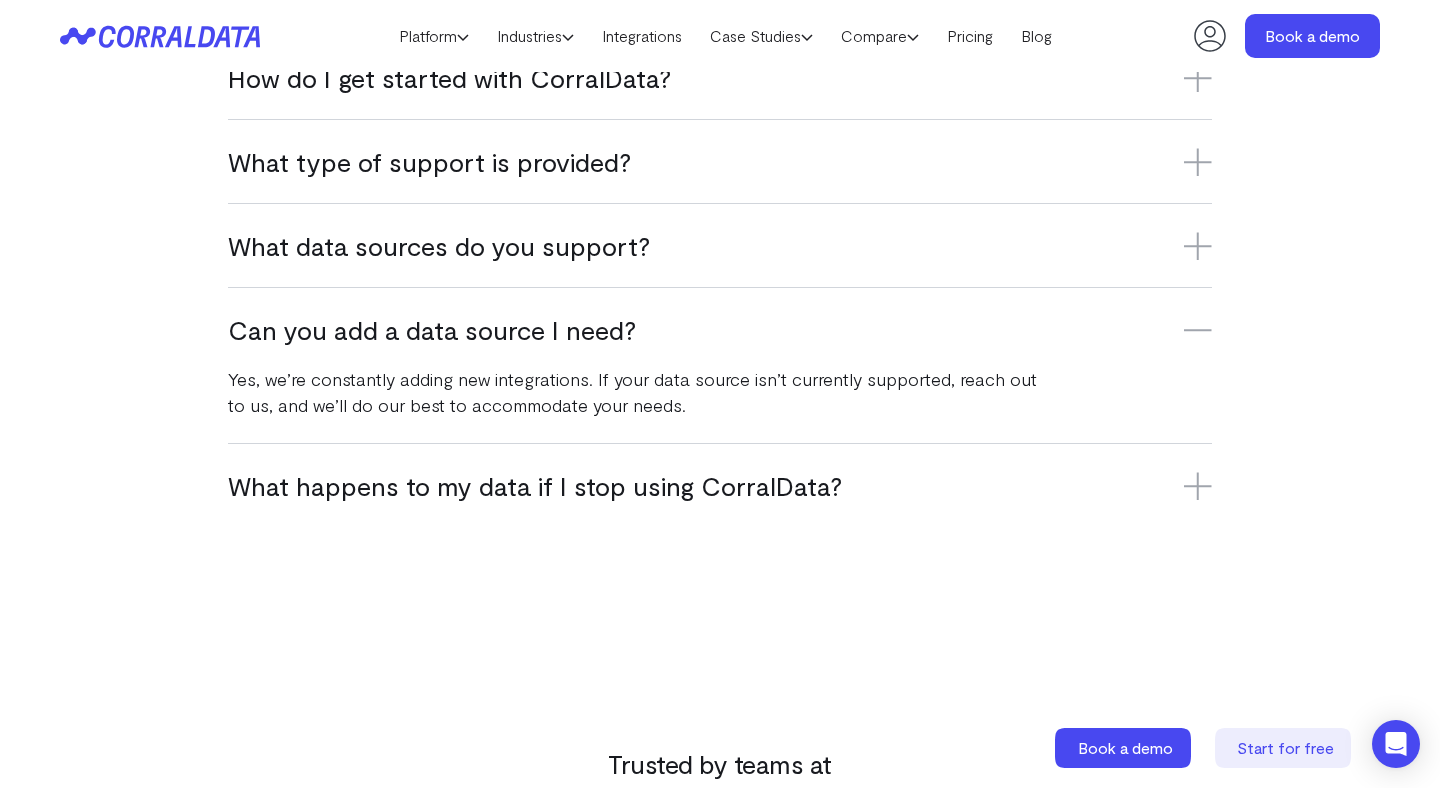 click on "What happens to my data if I stop using CorralData?" at bounding box center [720, 485] 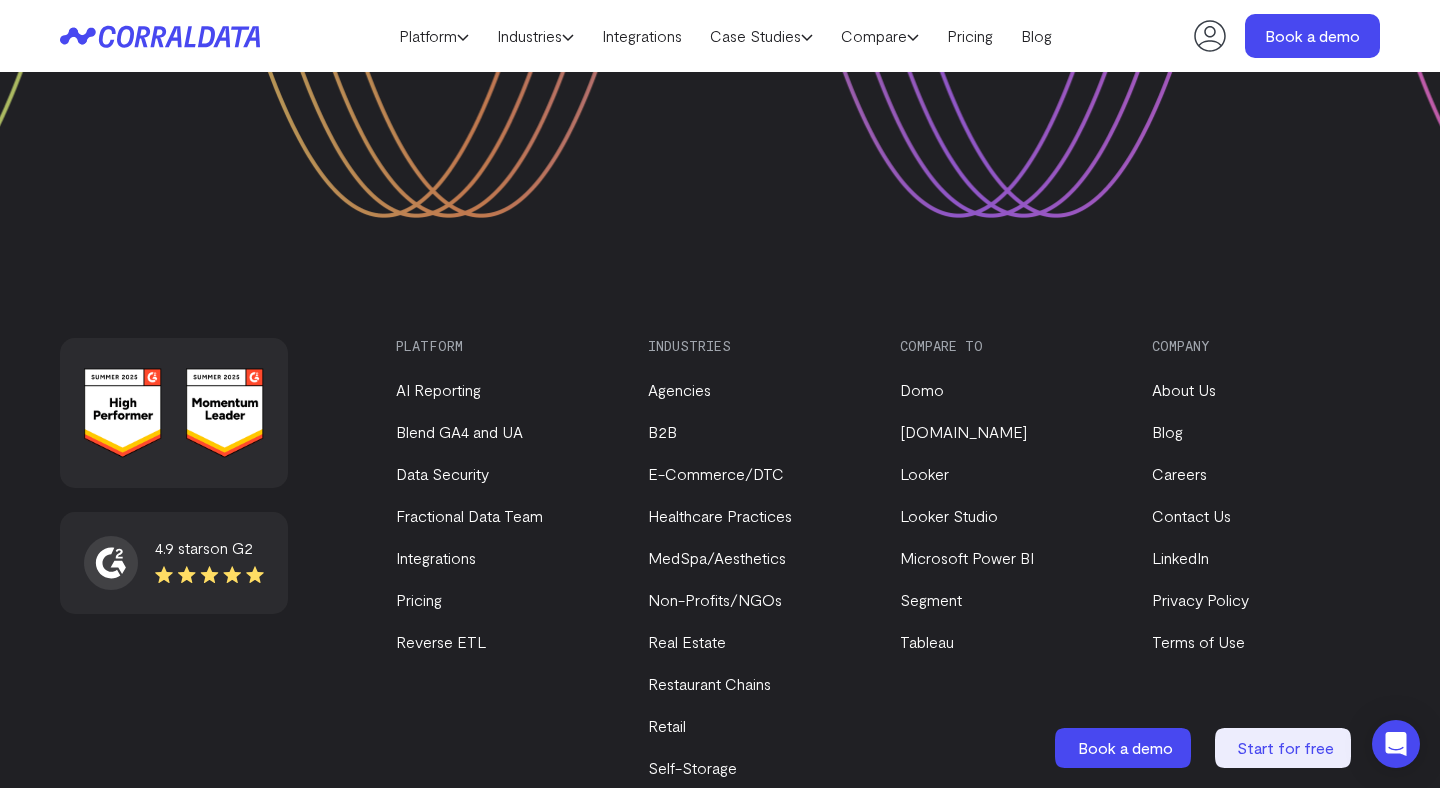 scroll, scrollTop: 3231, scrollLeft: 0, axis: vertical 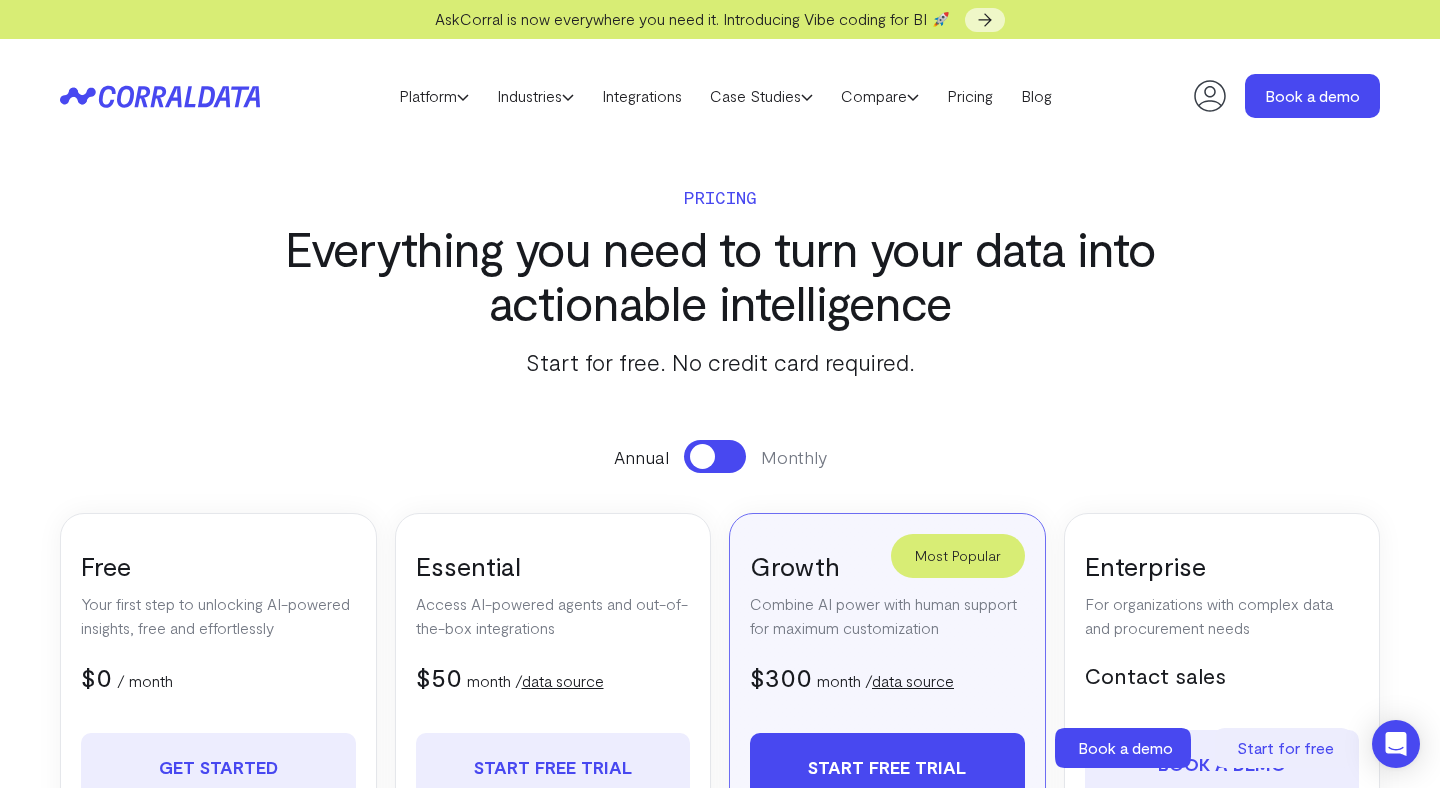 click at bounding box center [702, 456] 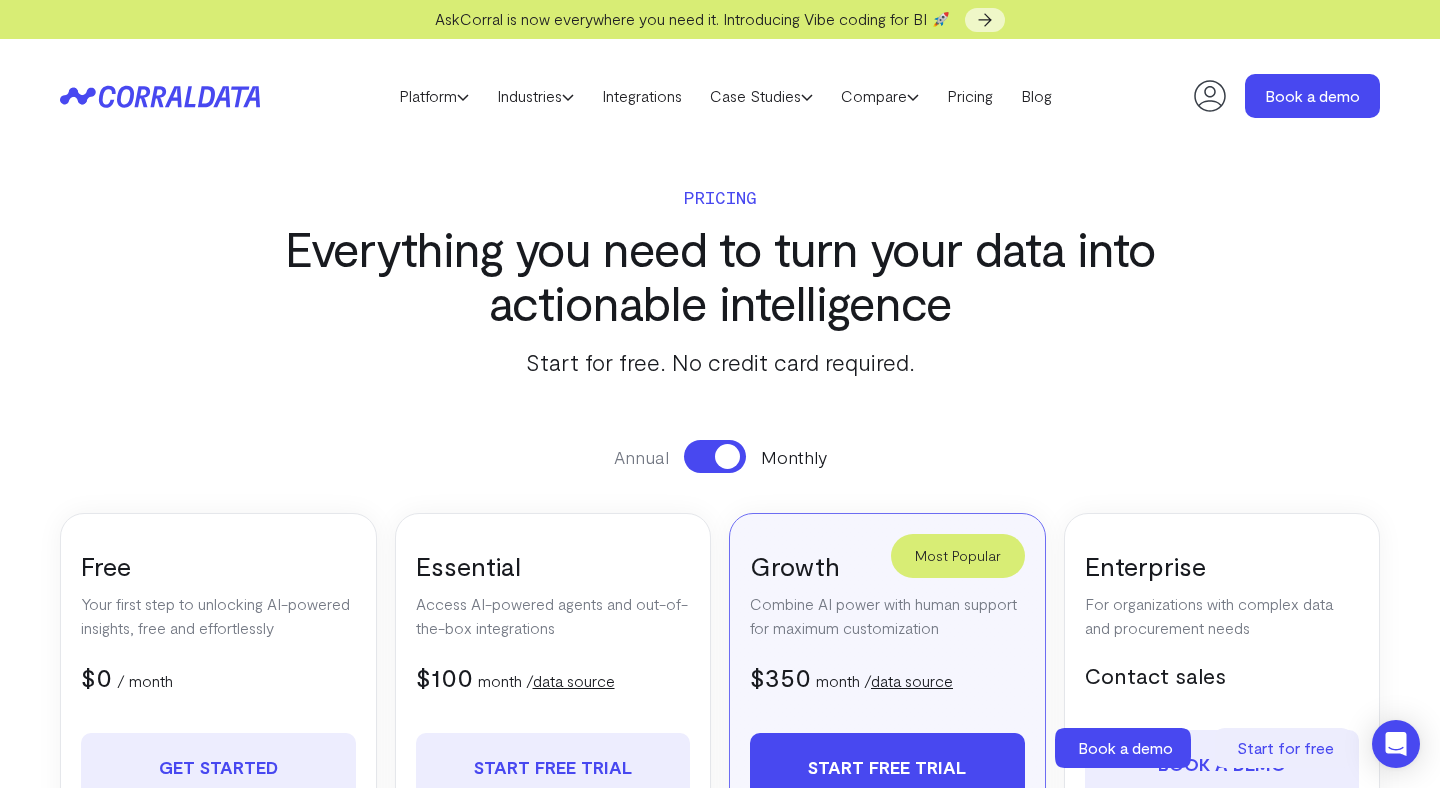 click at bounding box center (715, 456) 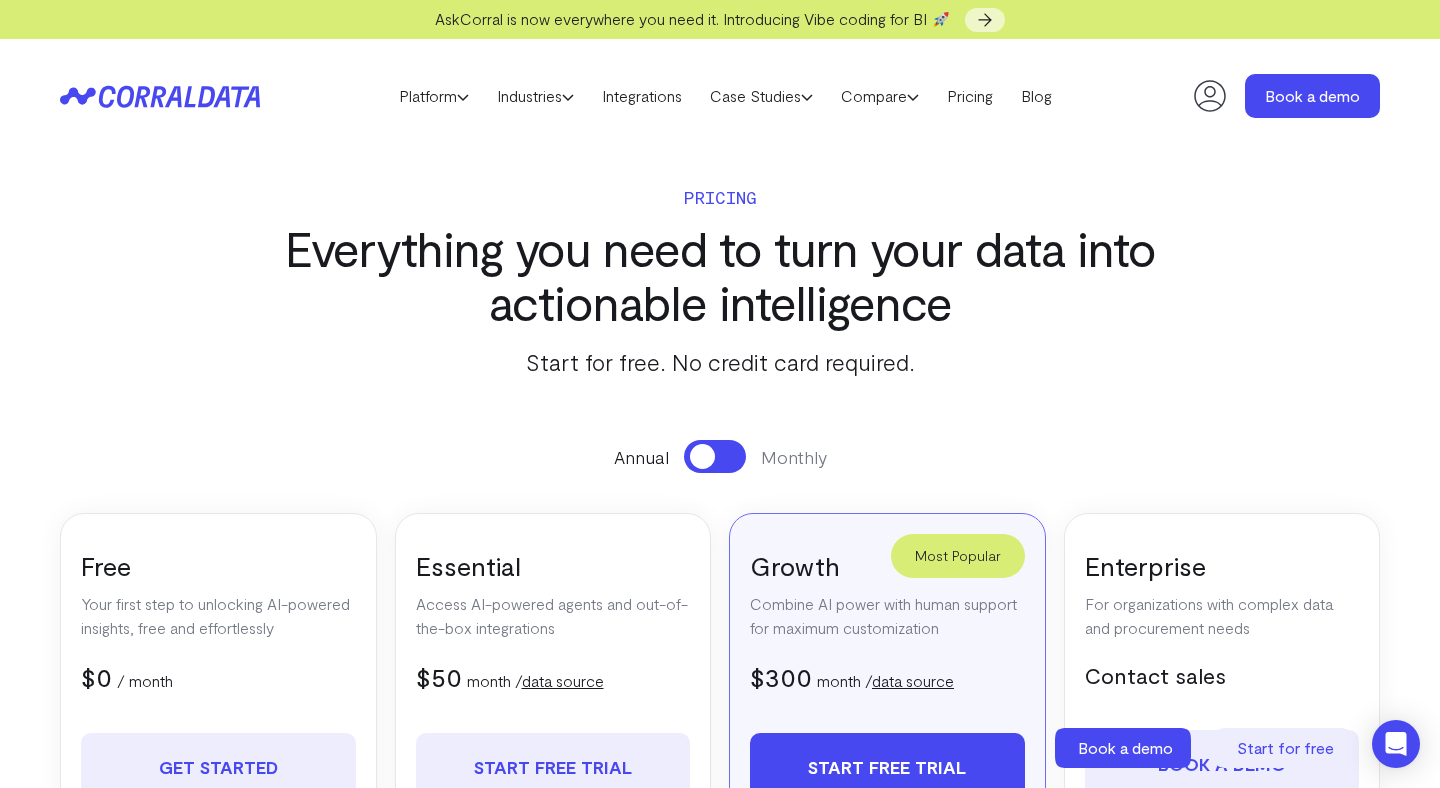 click at bounding box center (702, 456) 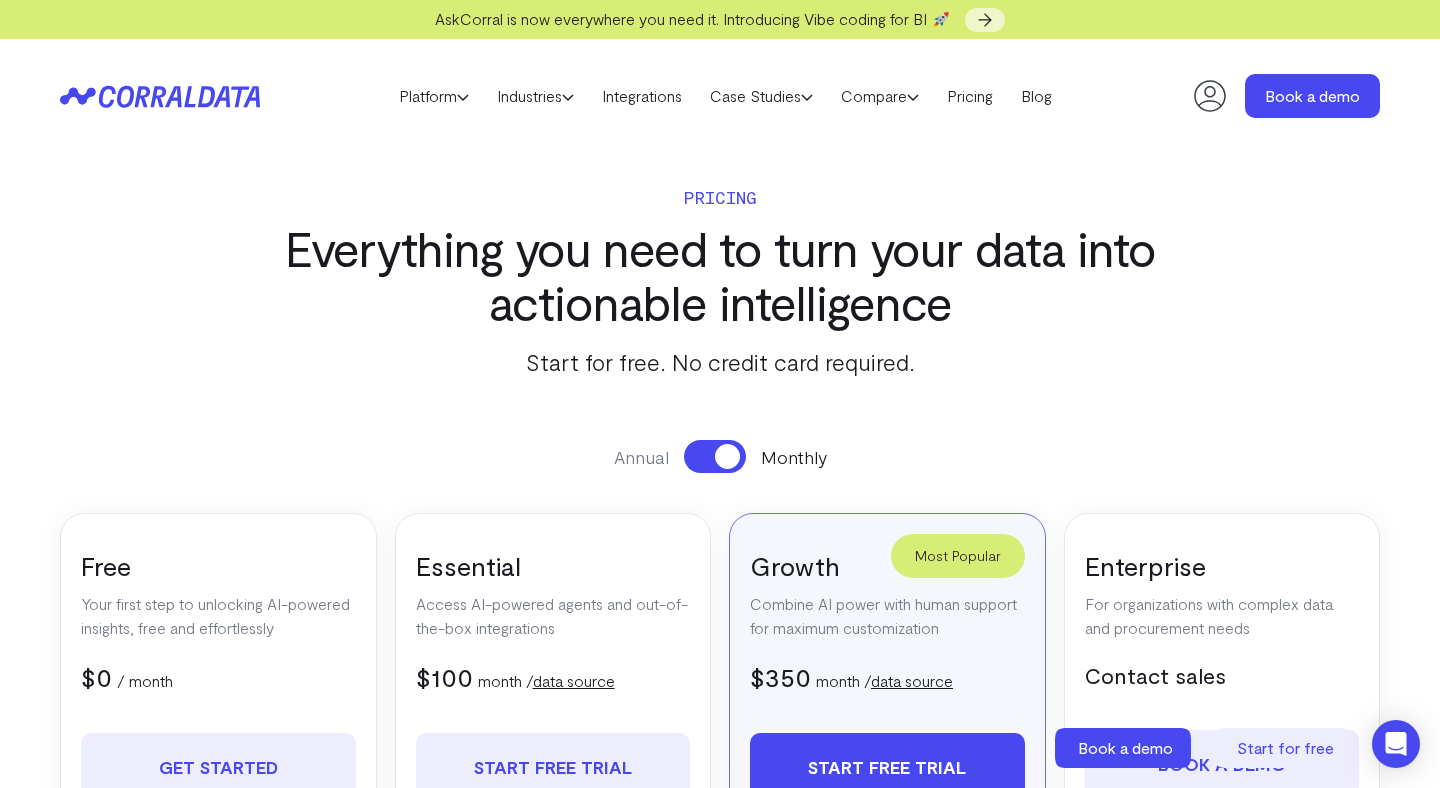 click at bounding box center [715, 456] 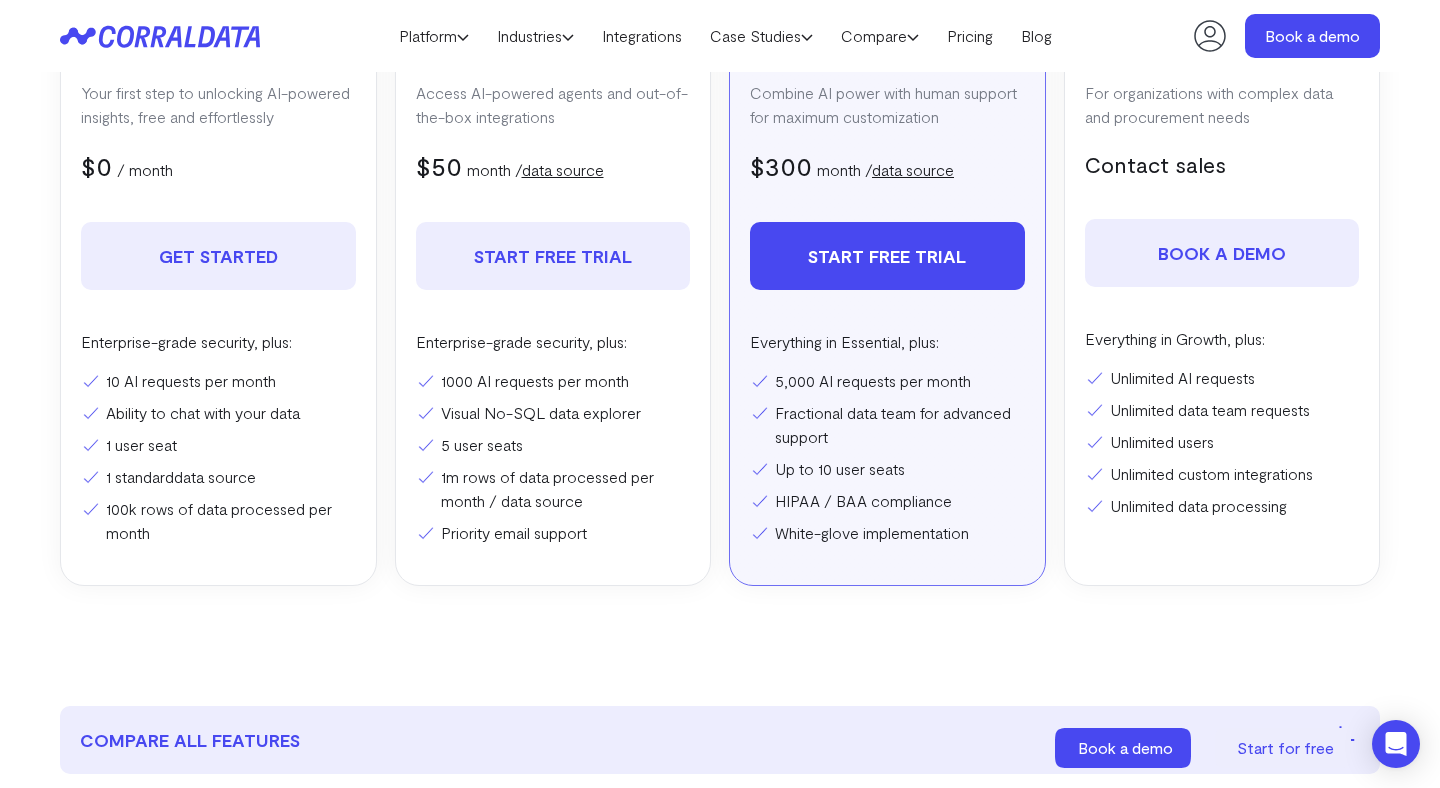 scroll, scrollTop: 471, scrollLeft: 0, axis: vertical 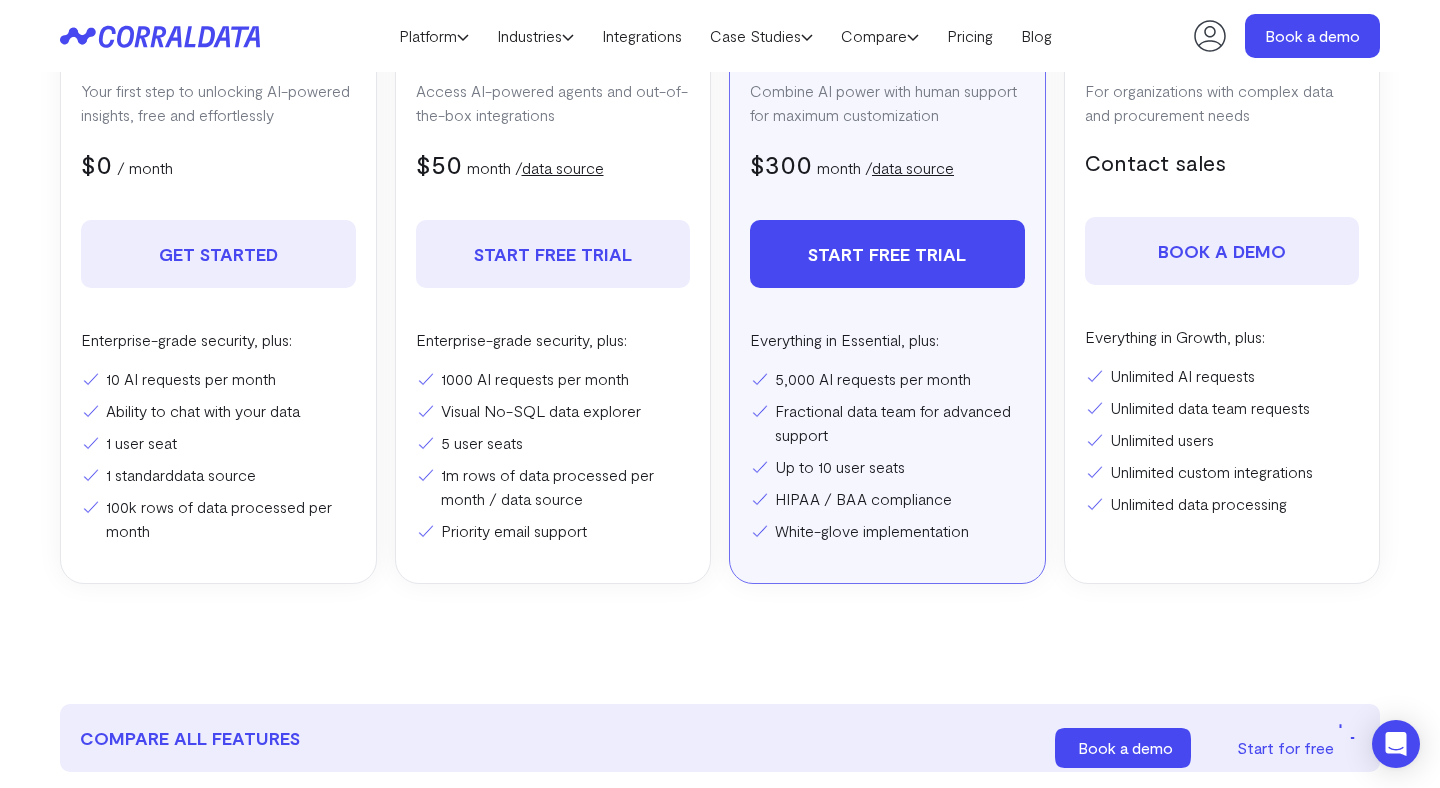 type 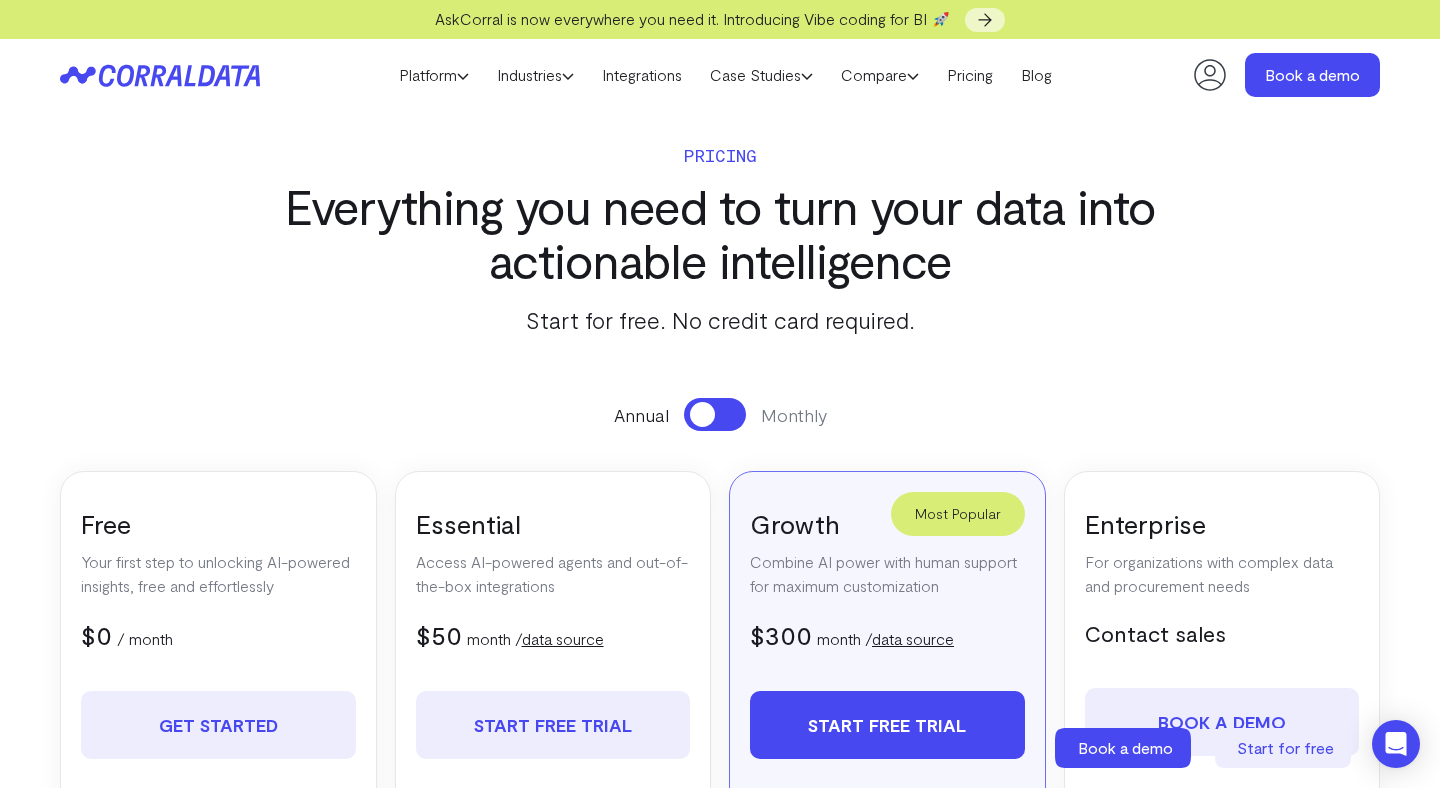 scroll, scrollTop: 429, scrollLeft: 0, axis: vertical 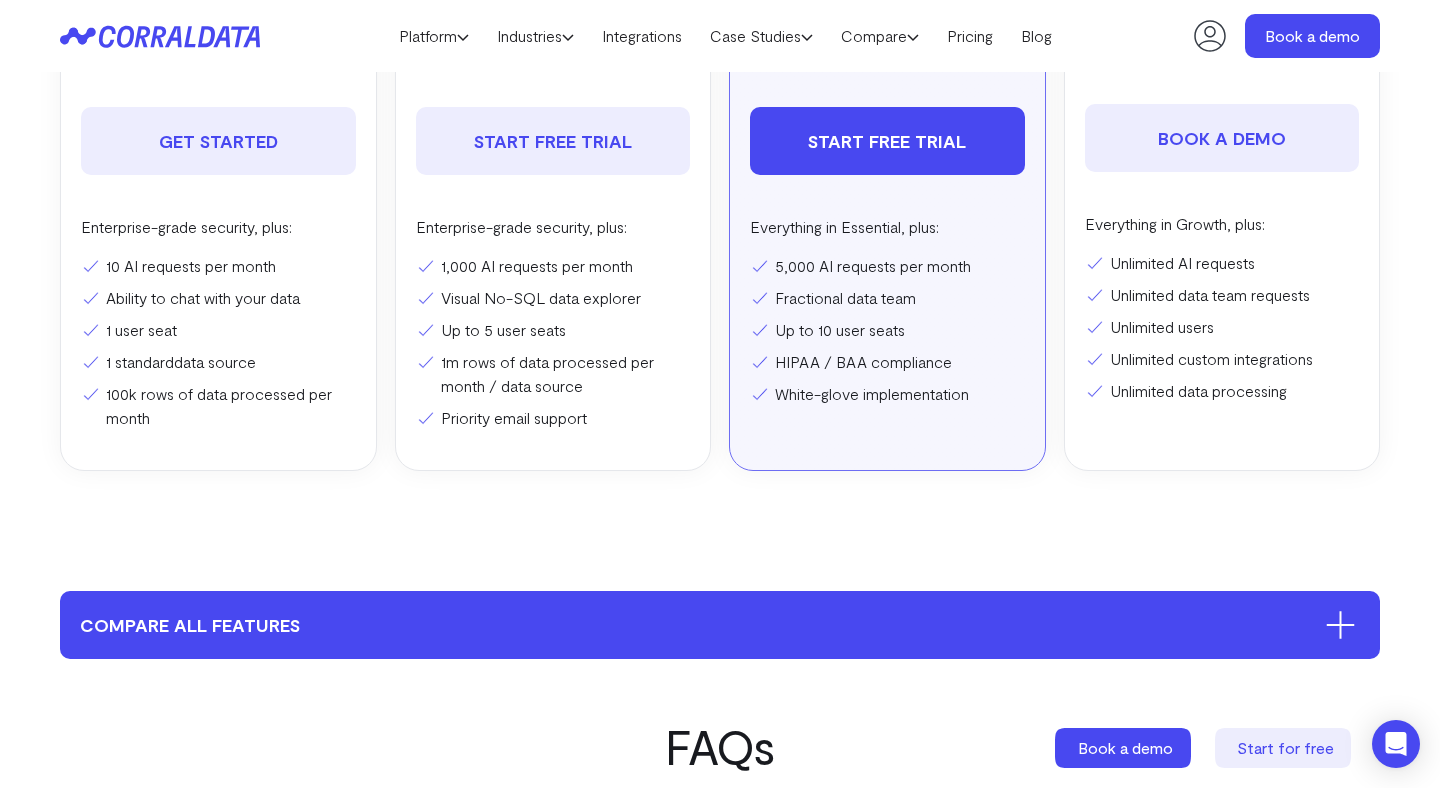 click on "compare all features" at bounding box center [720, 625] 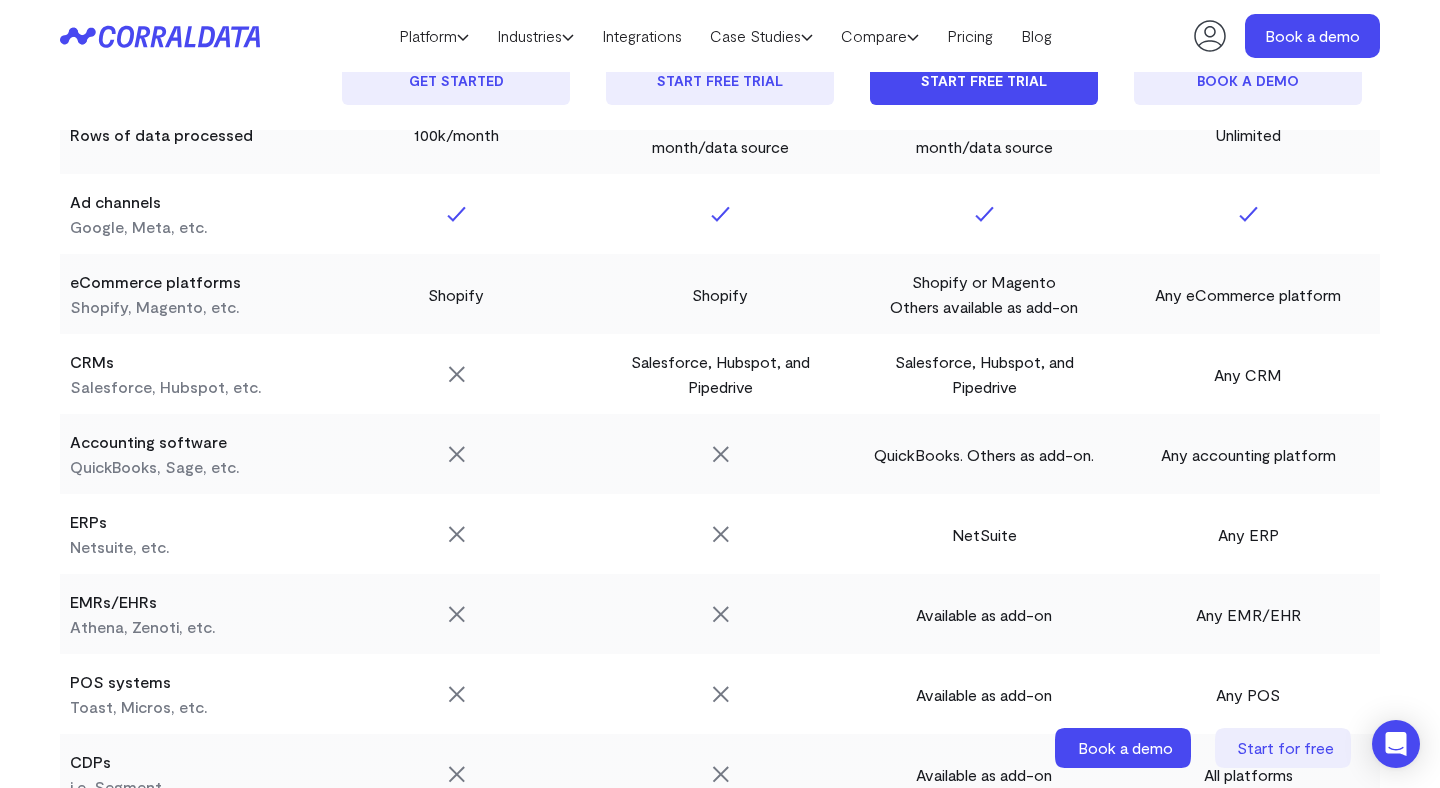 scroll, scrollTop: 1900, scrollLeft: 0, axis: vertical 